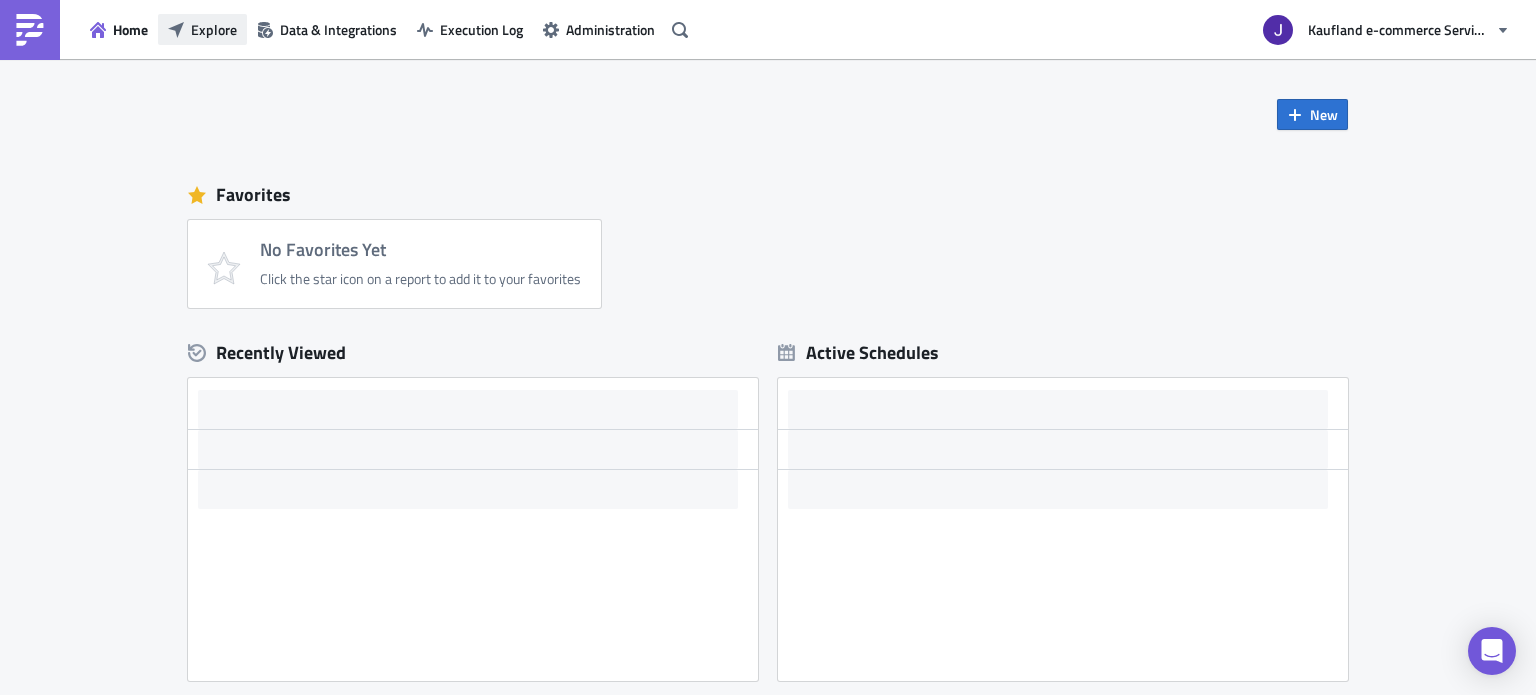scroll, scrollTop: 0, scrollLeft: 0, axis: both 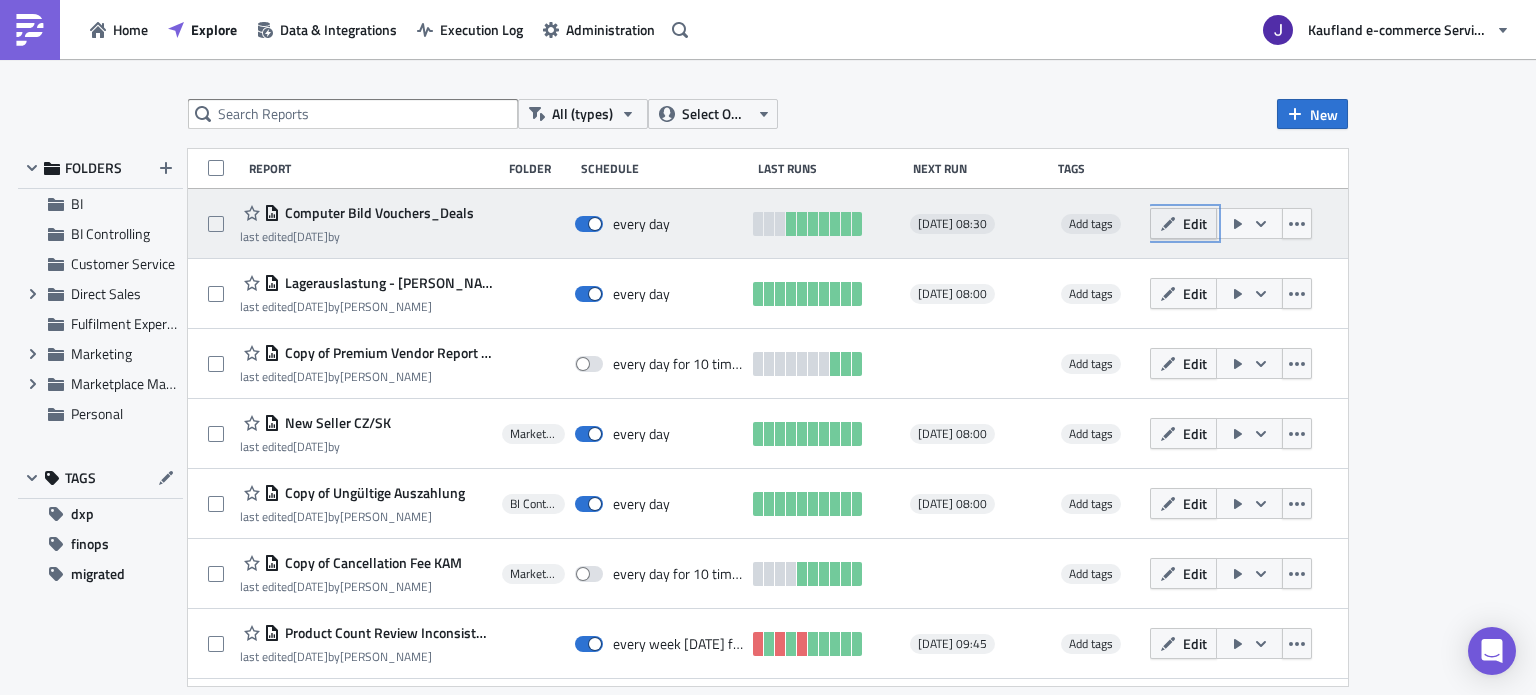 click on "Edit" at bounding box center (1183, 223) 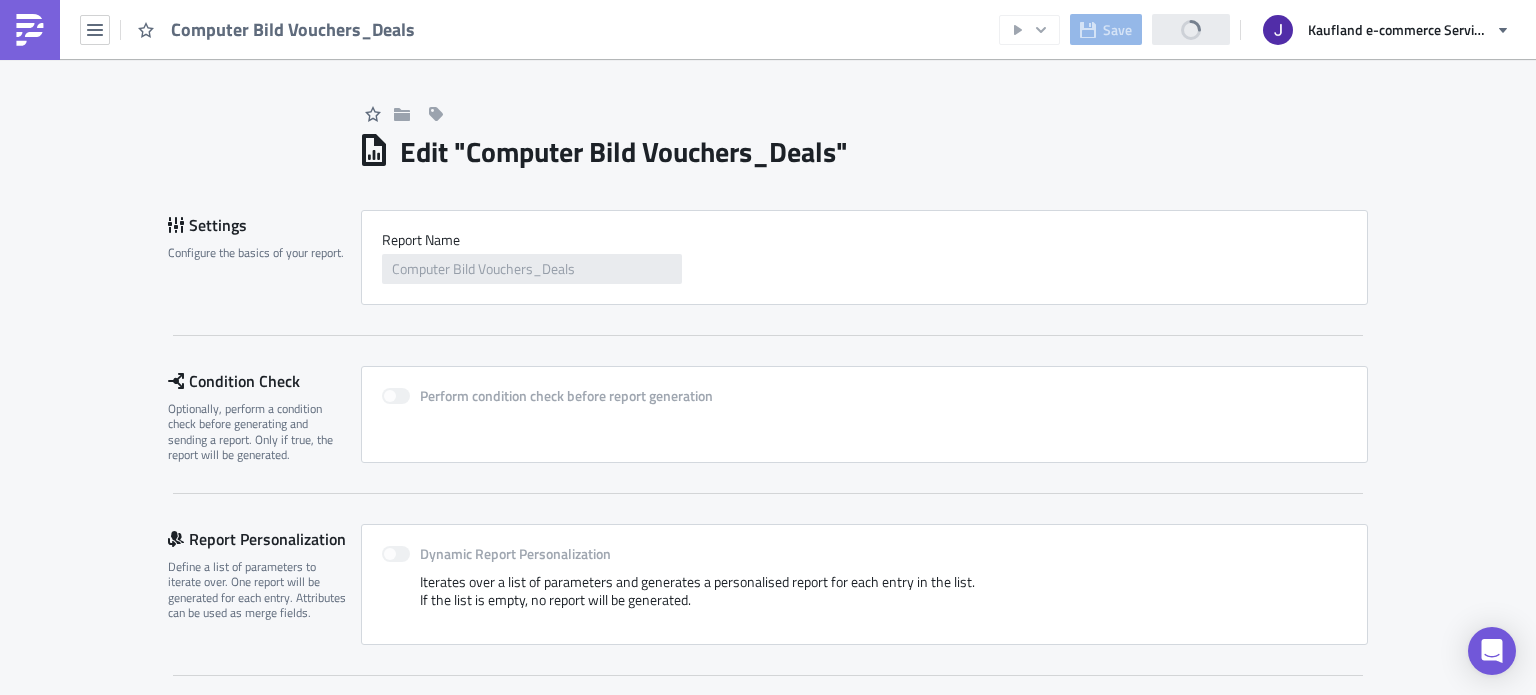 scroll, scrollTop: 0, scrollLeft: 0, axis: both 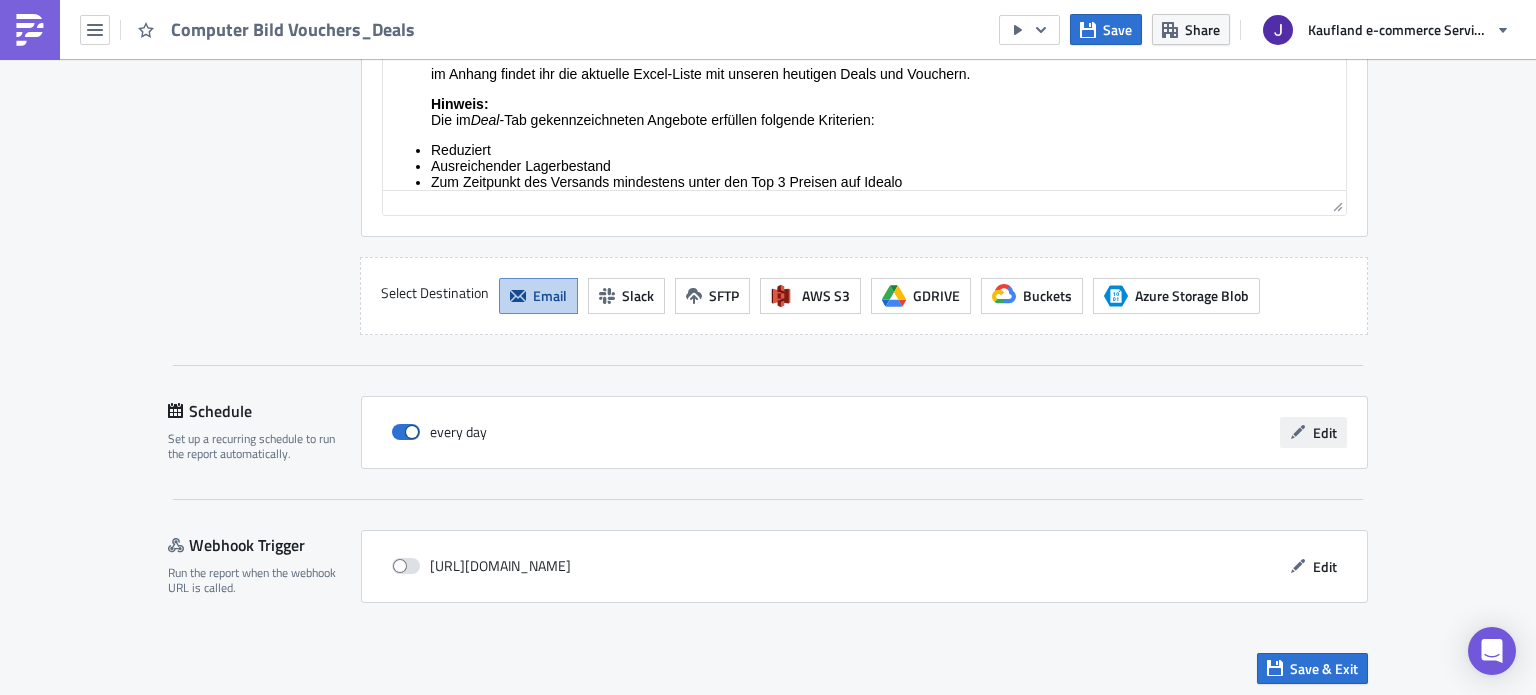 drag, startPoint x: 1345, startPoint y: 416, endPoint x: 1317, endPoint y: 423, distance: 28.86174 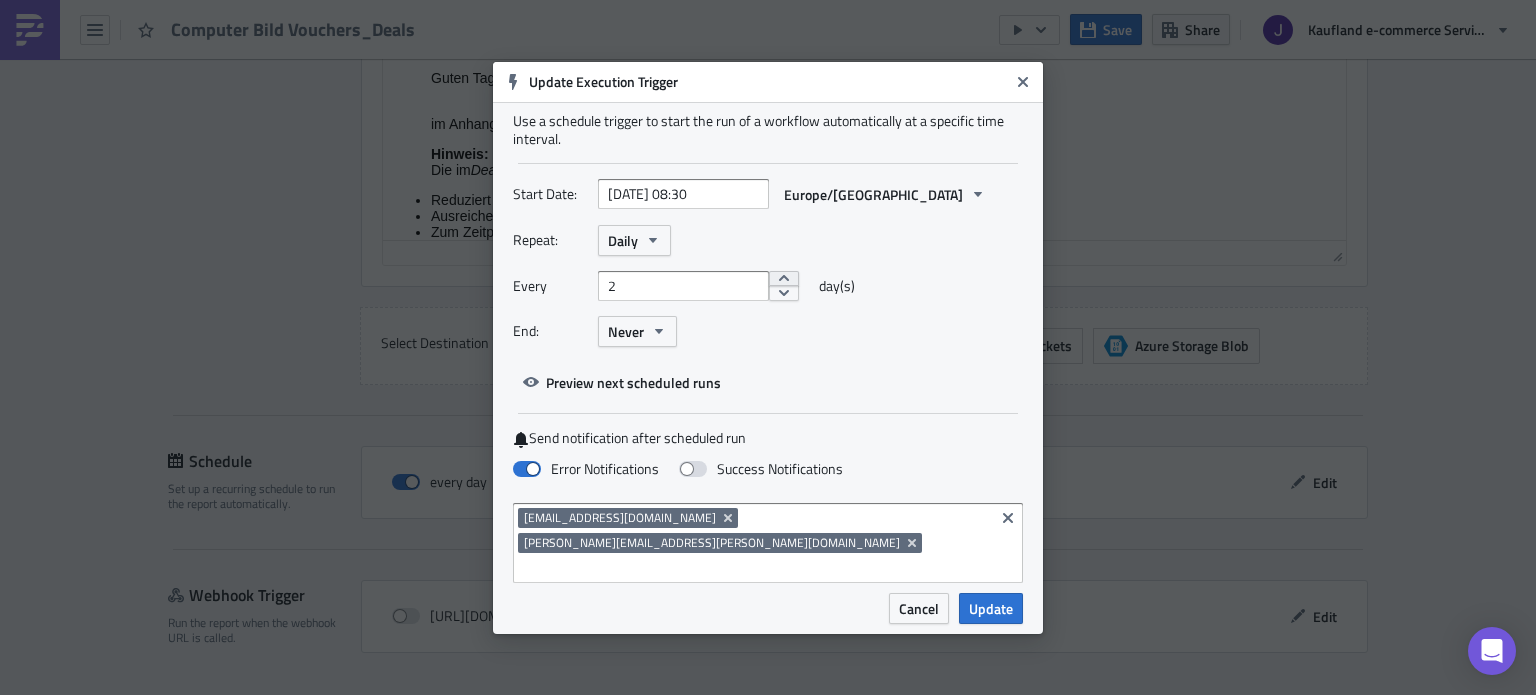 click at bounding box center [784, 279] 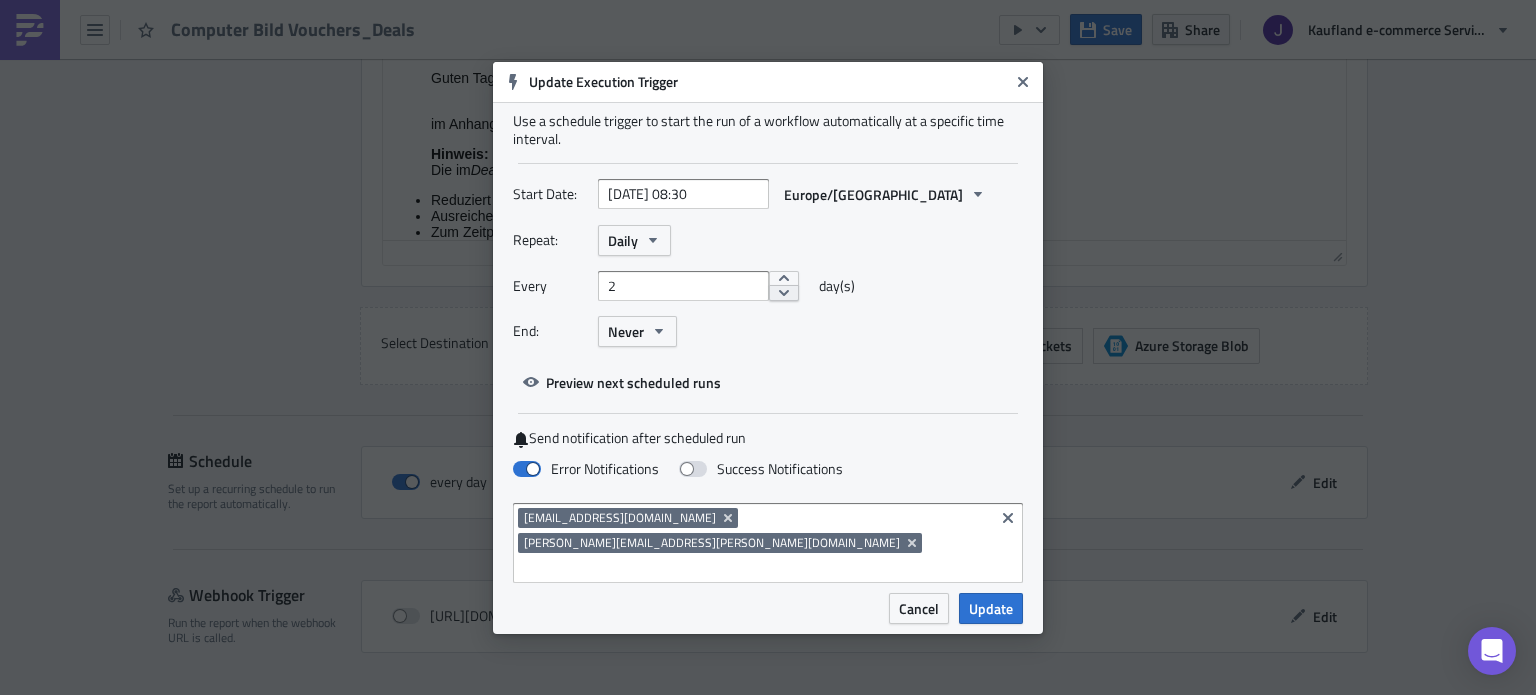 type on "1" 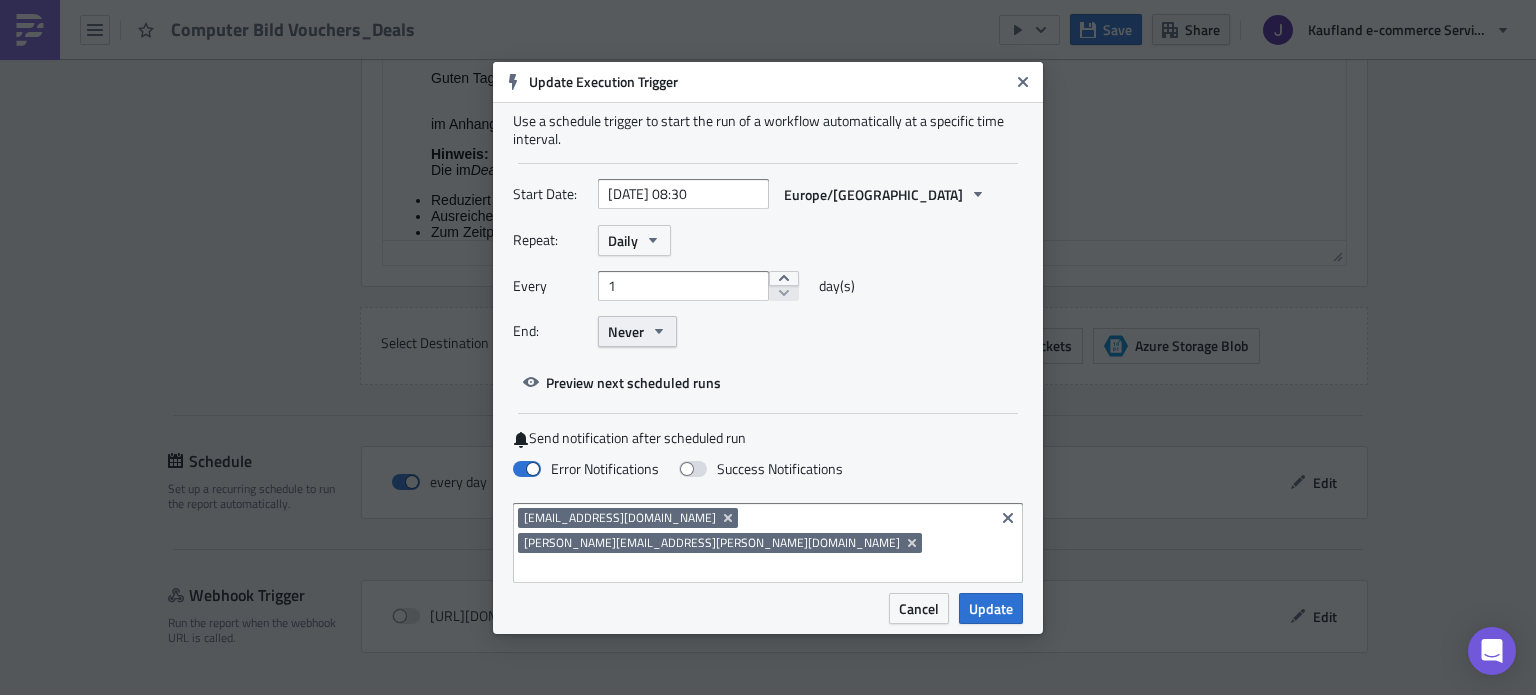 click on "Never" at bounding box center (637, 331) 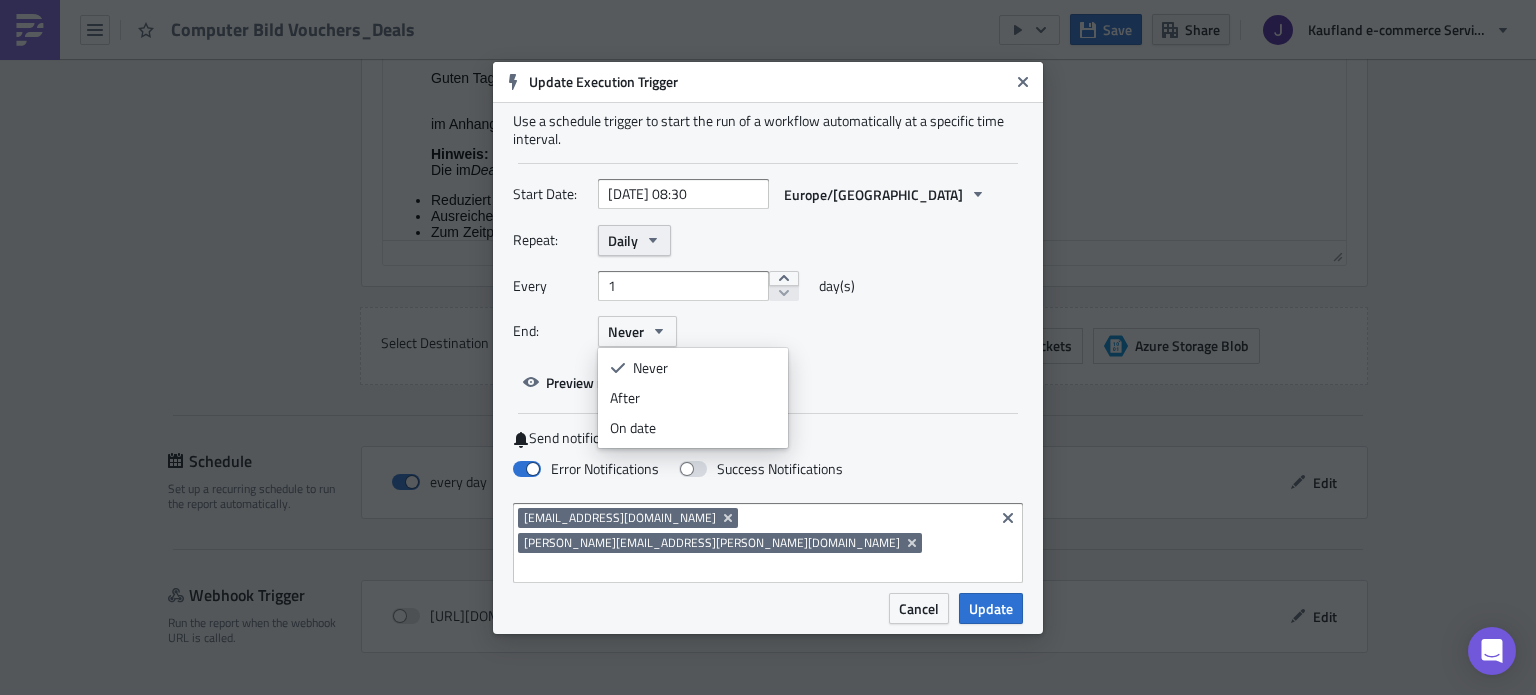 click on "Daily" at bounding box center [634, 240] 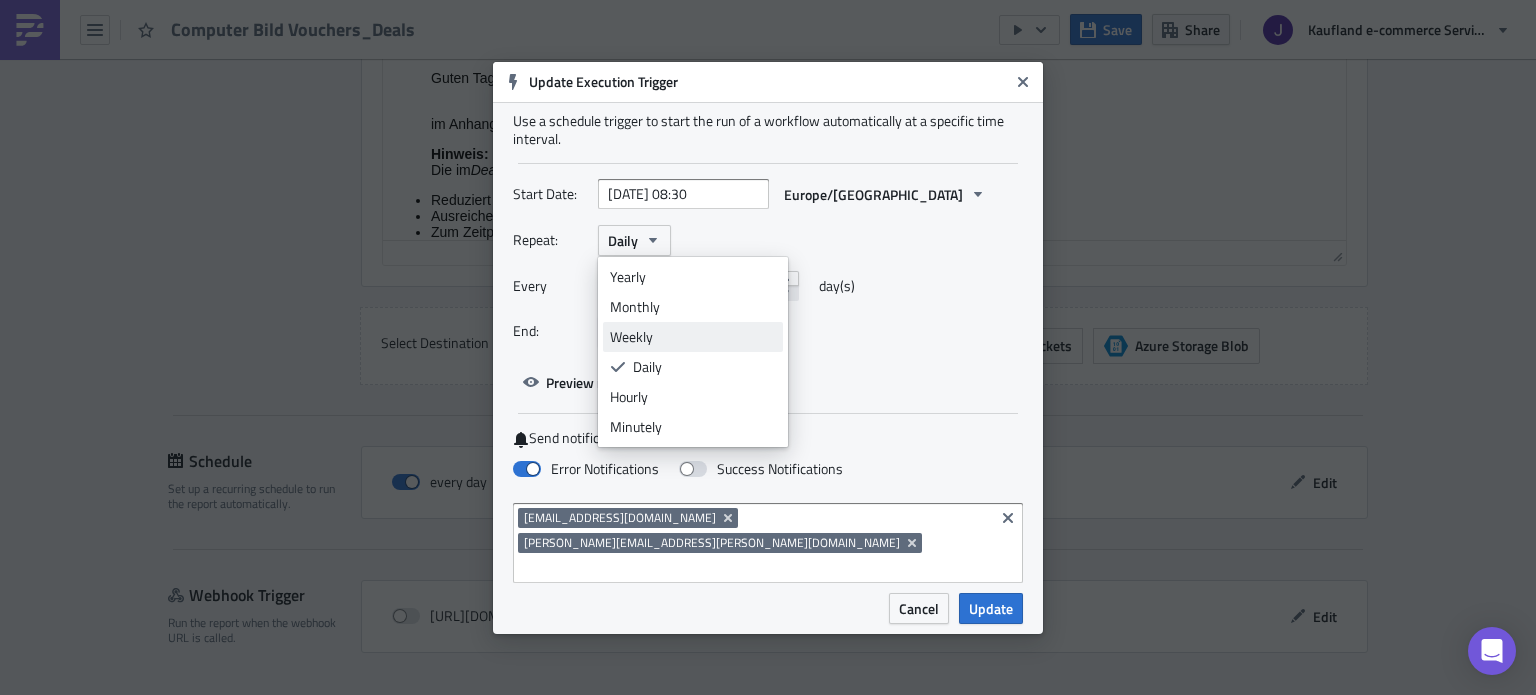click on "Weekly" at bounding box center [693, 337] 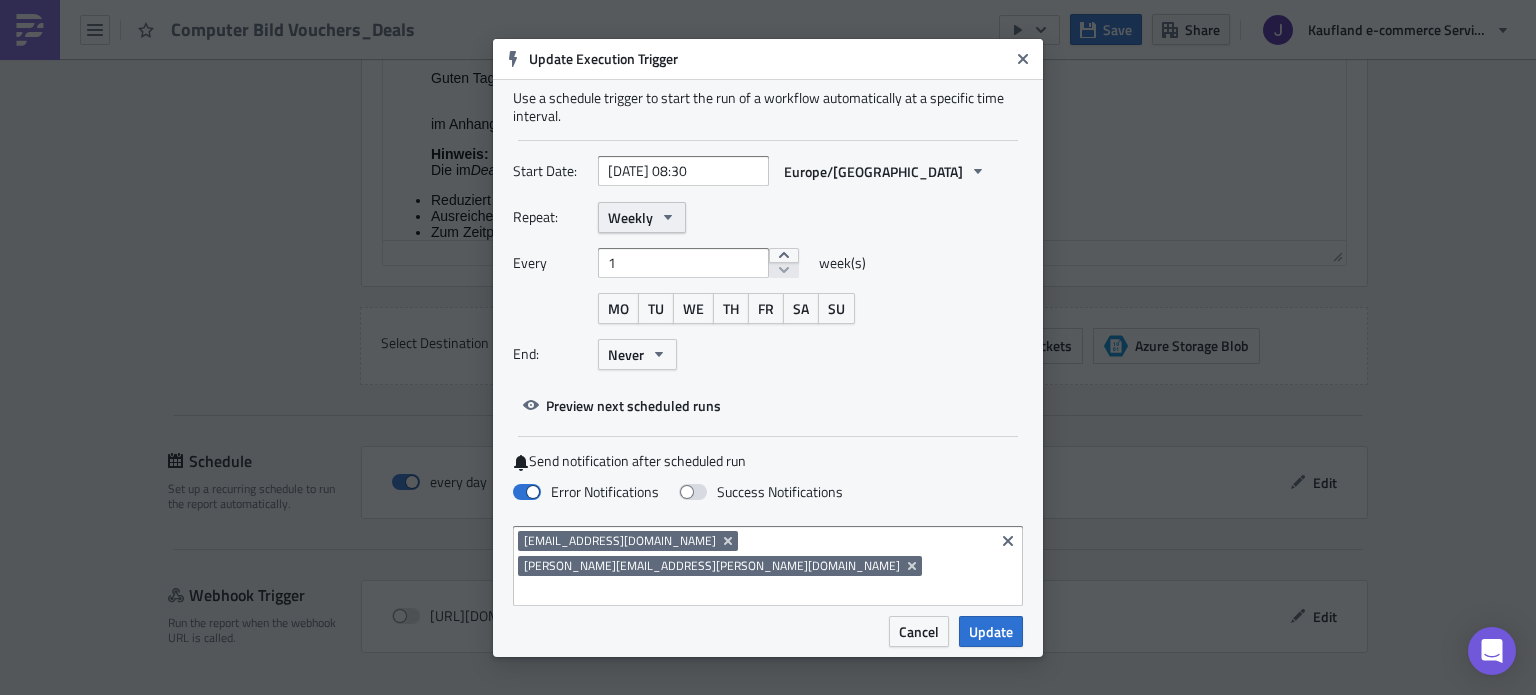 click on "Weekly" at bounding box center [630, 217] 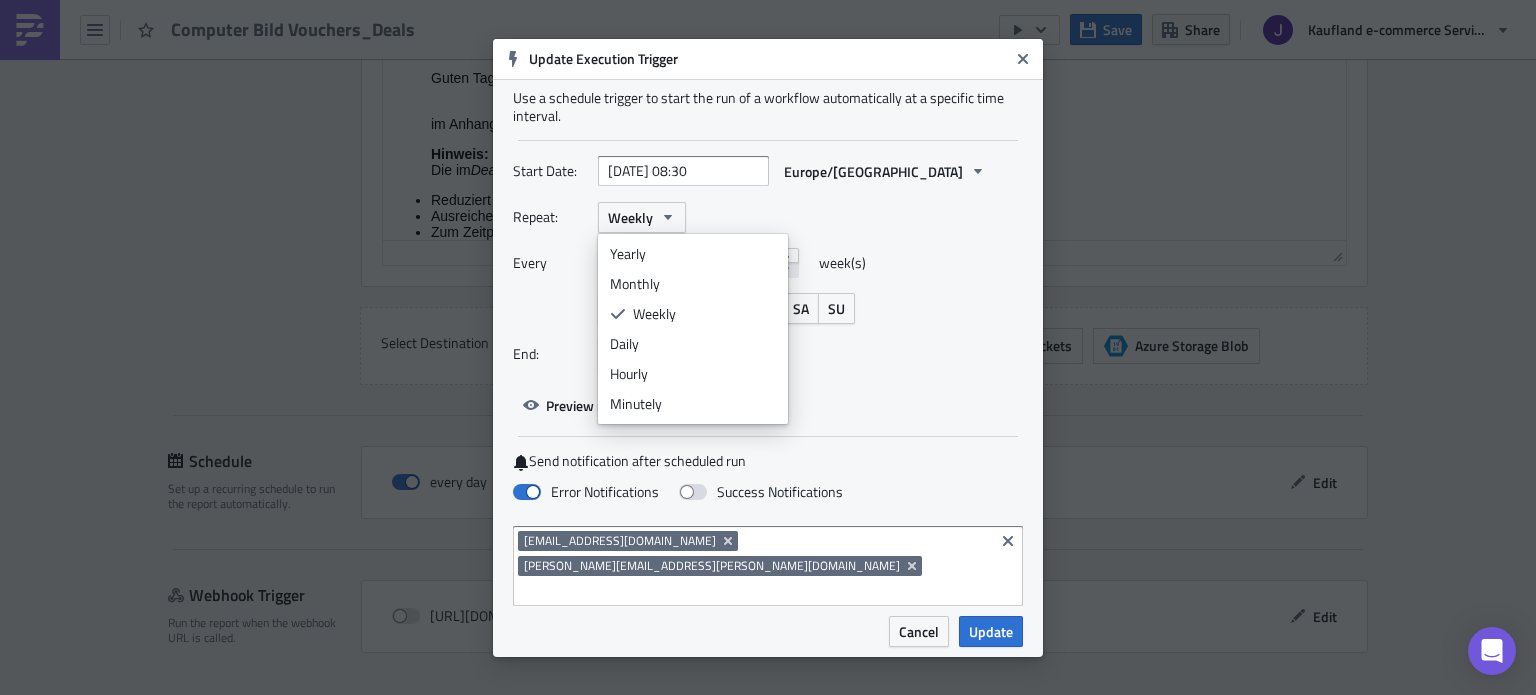 click on "Repeat:   Weekly Yearly Monthly Weekly Daily Hourly Minutely" at bounding box center (768, 217) 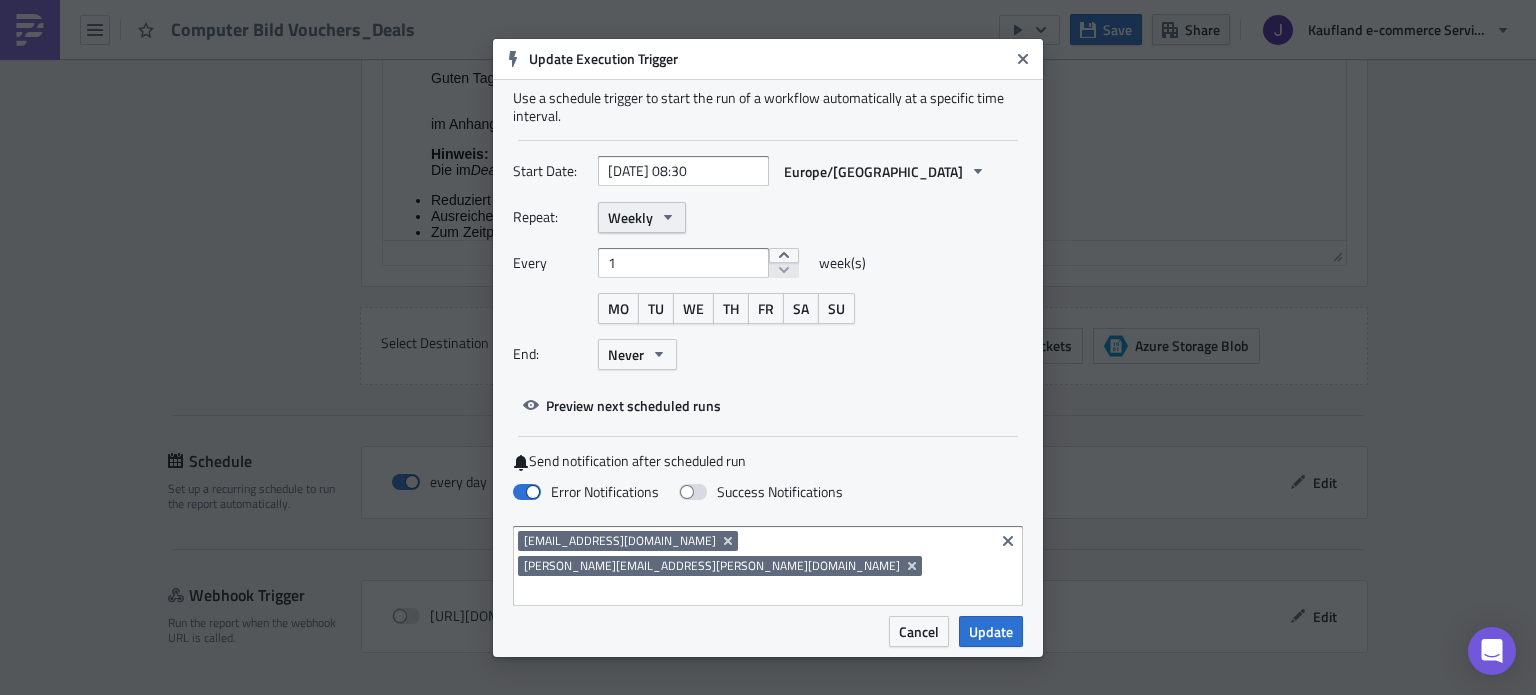 click 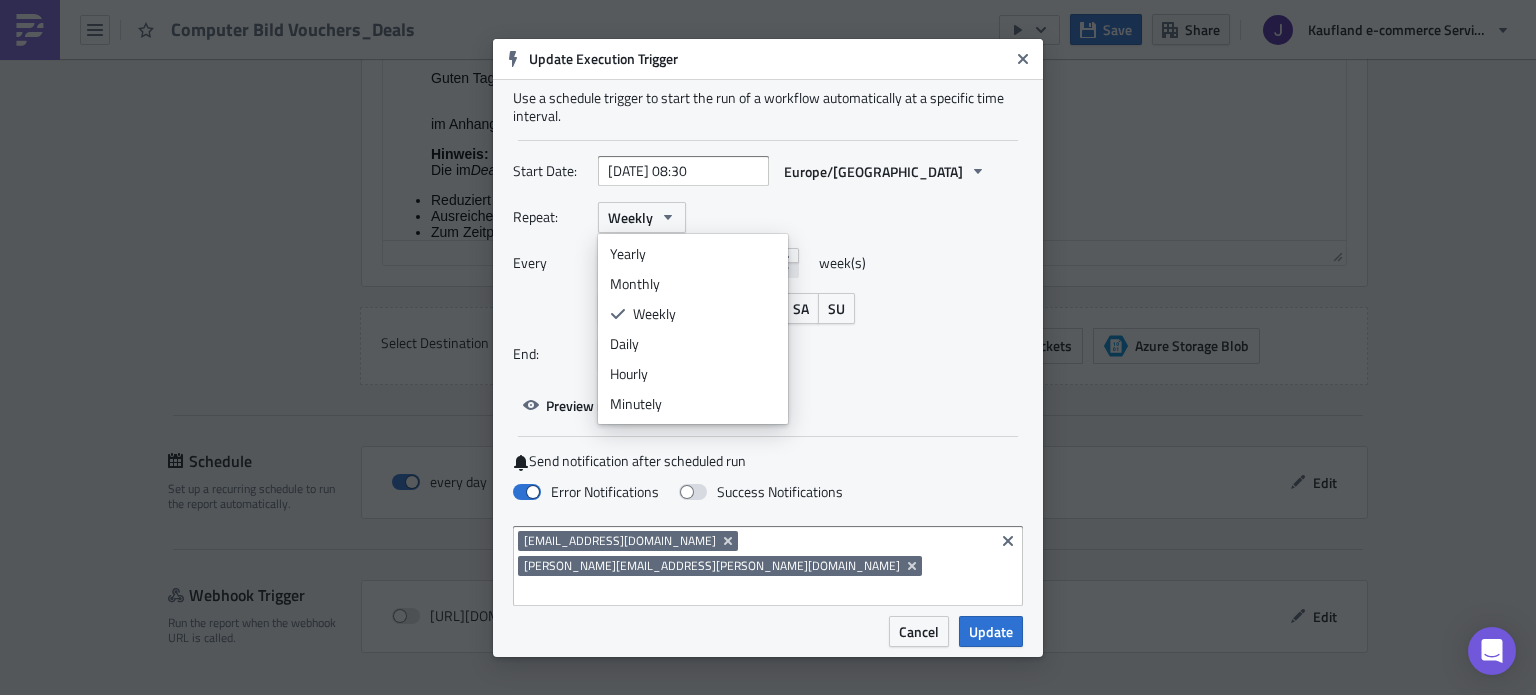 click on "Start Date:   2025-07-19 08:30 Europe/Berlin" at bounding box center [768, 179] 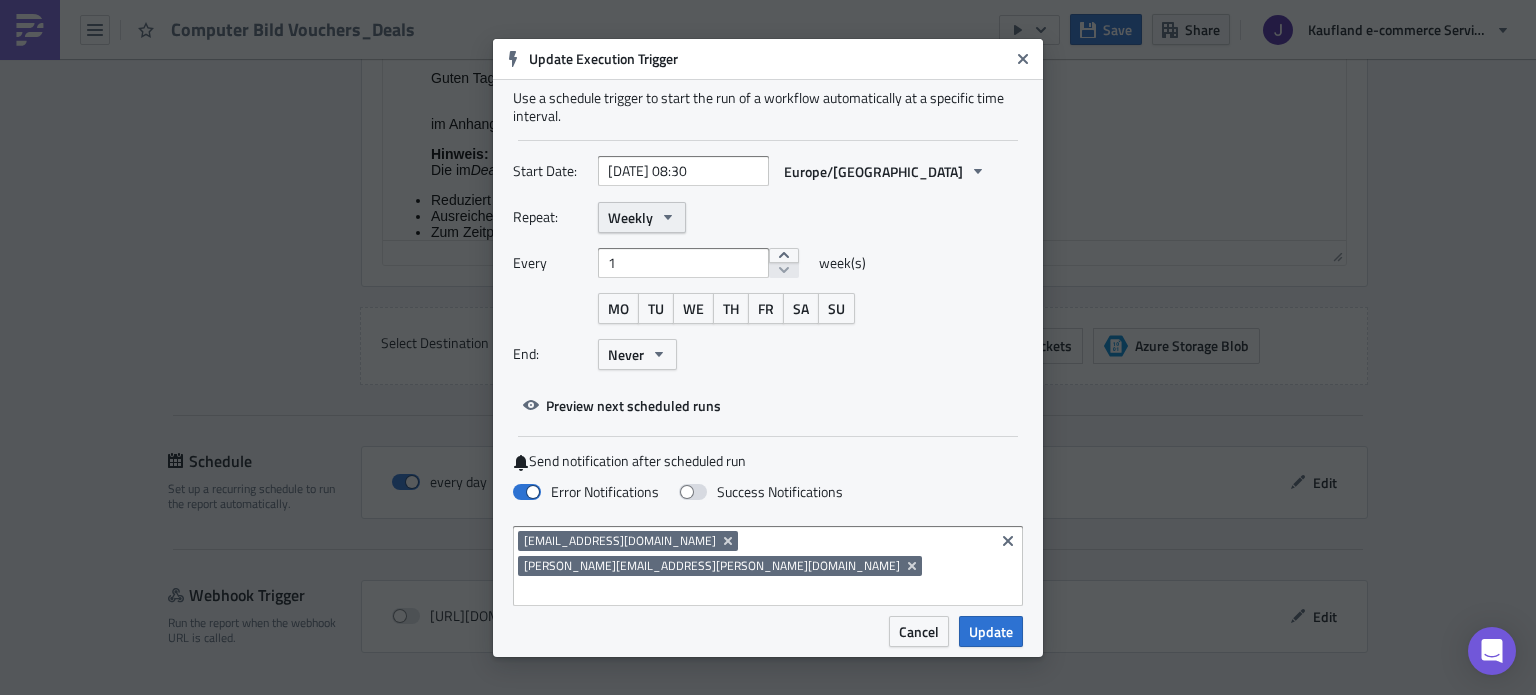 click 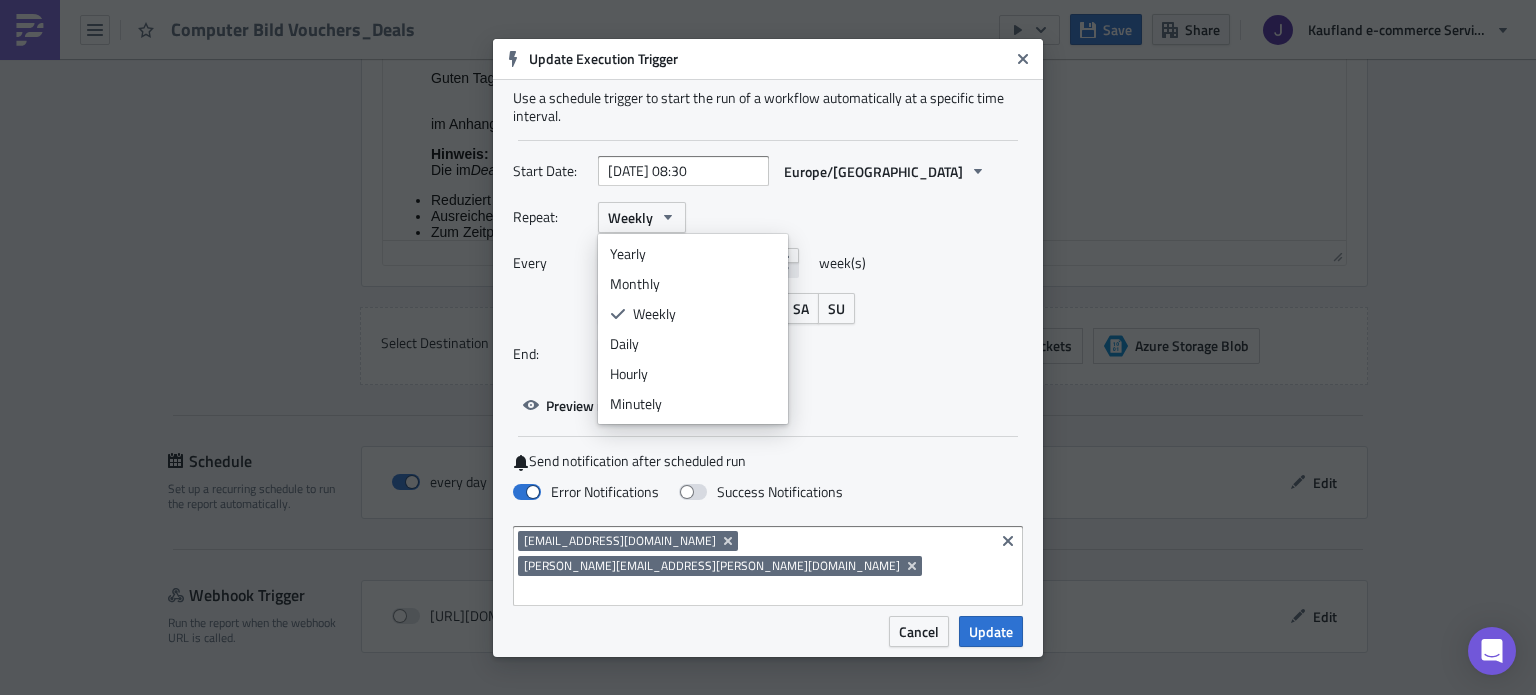 click on "Repeat:   Weekly Yearly Monthly Weekly Daily Hourly Minutely" at bounding box center (768, 217) 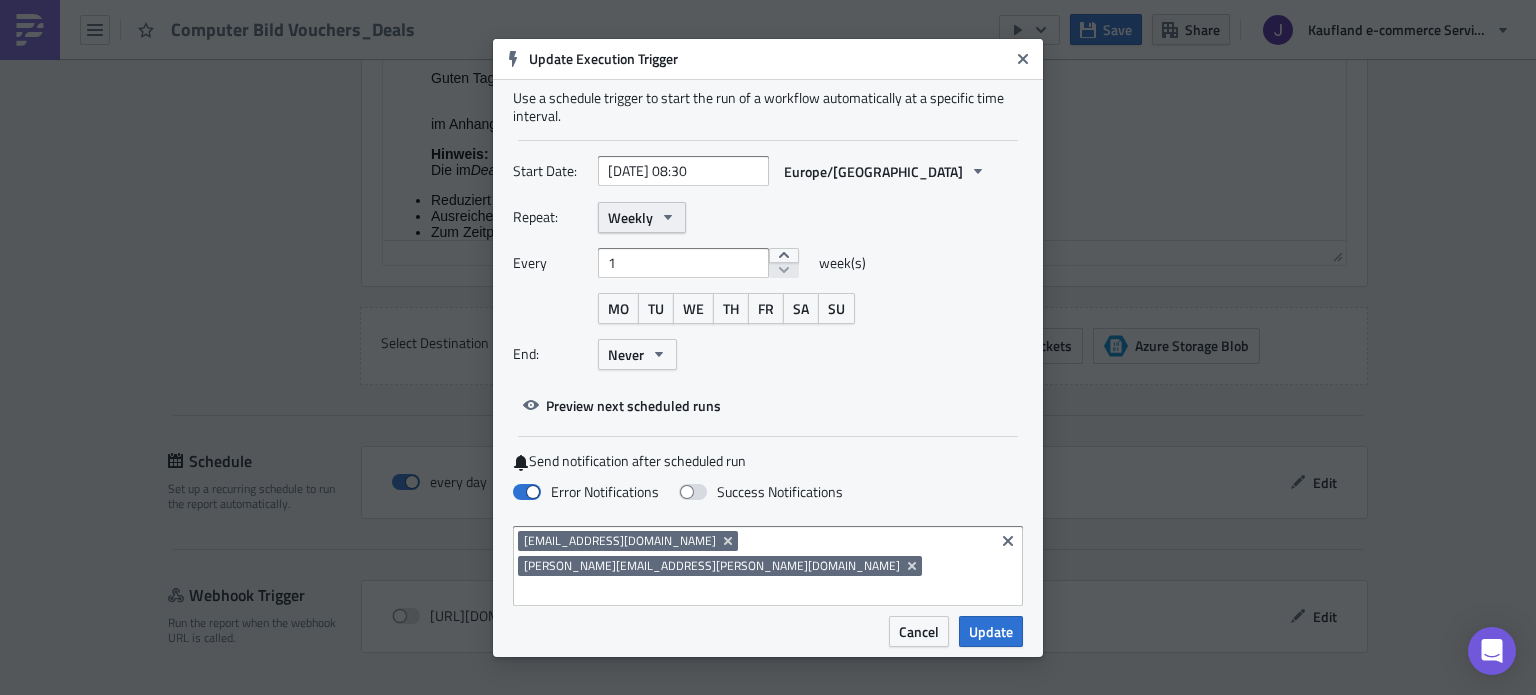 click on "Weekly" at bounding box center (642, 217) 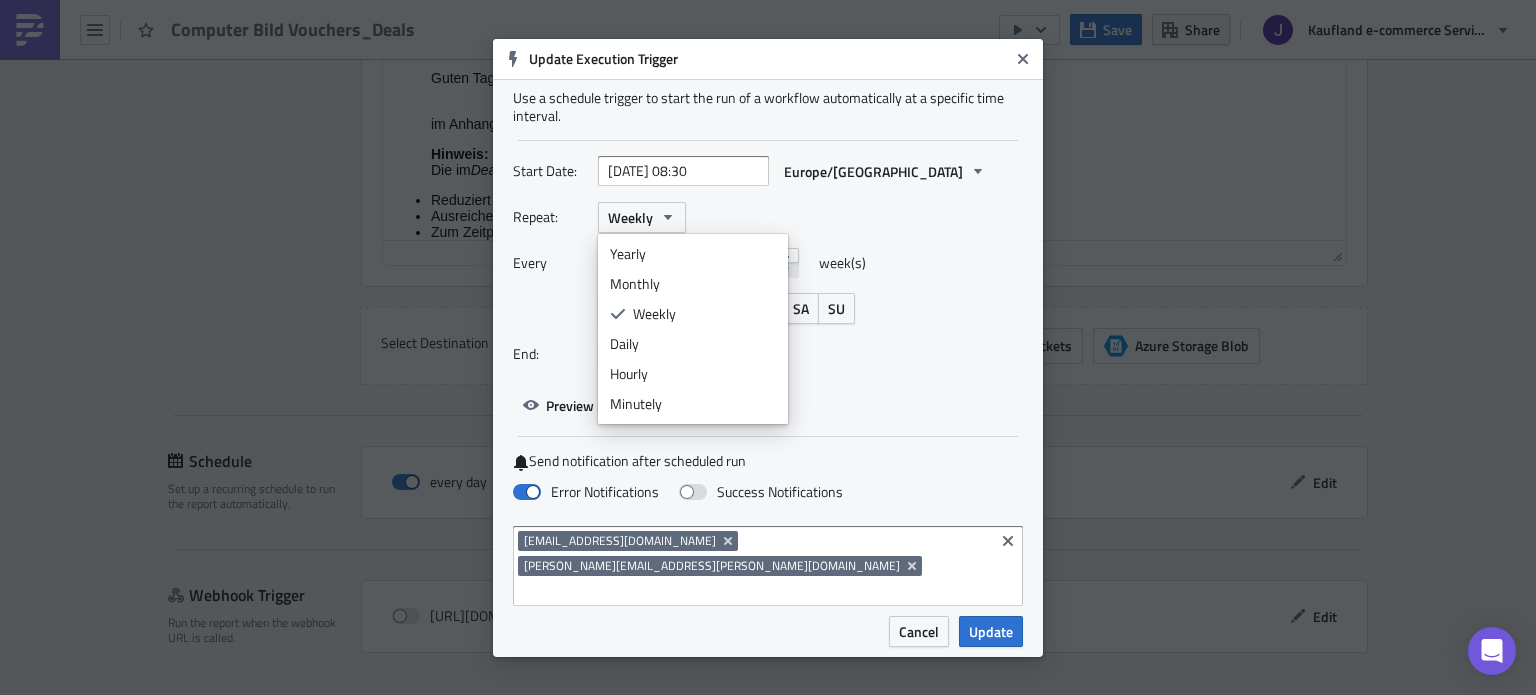 click on "Repeat:   Weekly Yearly Monthly Weekly Daily Hourly Minutely" at bounding box center (768, 217) 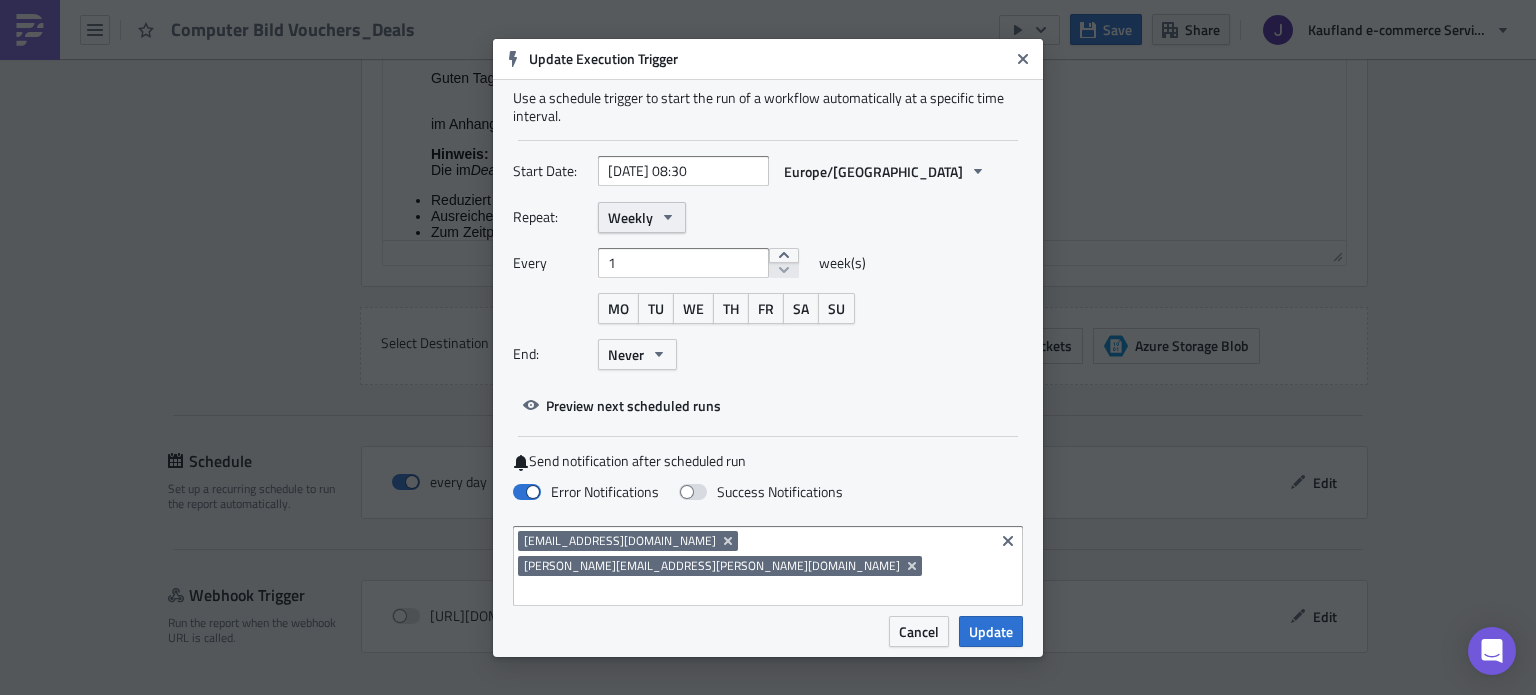 click on "Weekly" at bounding box center (630, 217) 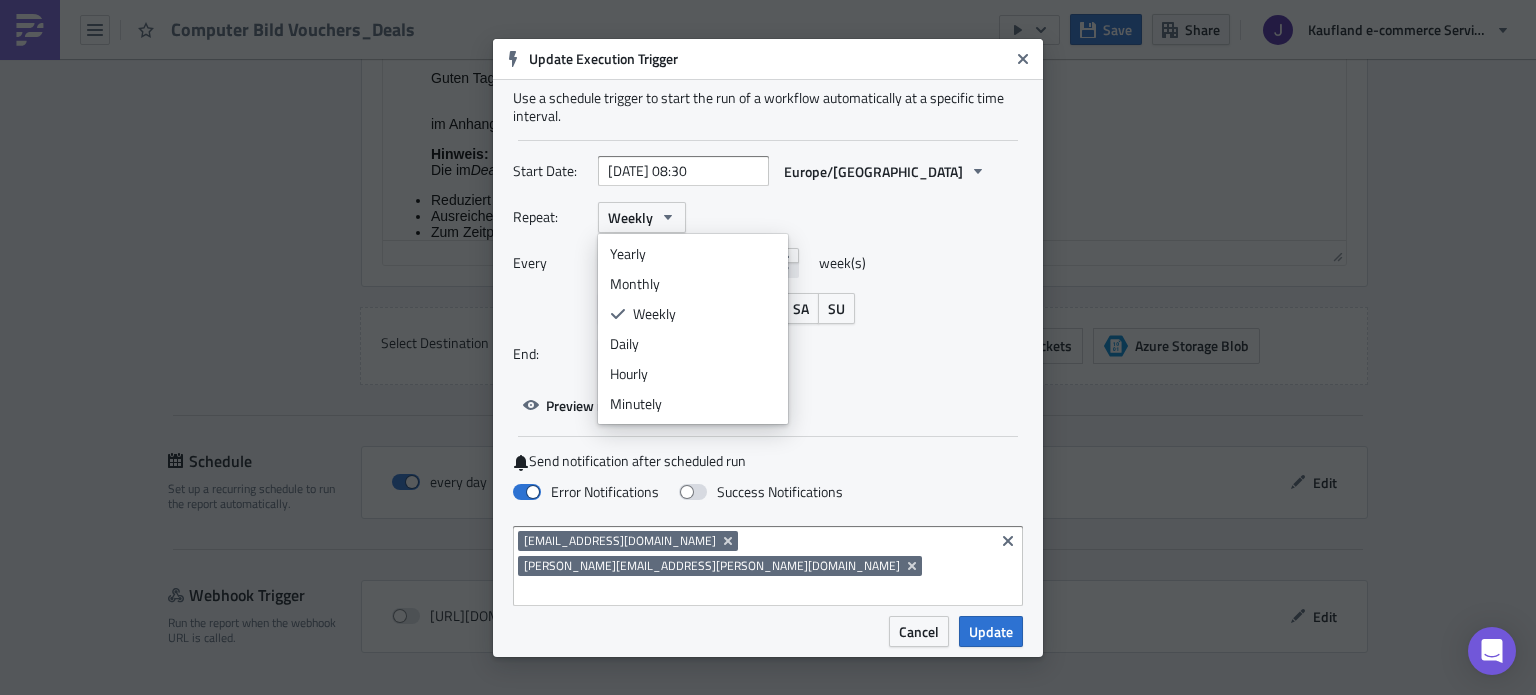 click on "Repeat:   Weekly Yearly Monthly Weekly Daily Hourly Minutely" at bounding box center [768, 217] 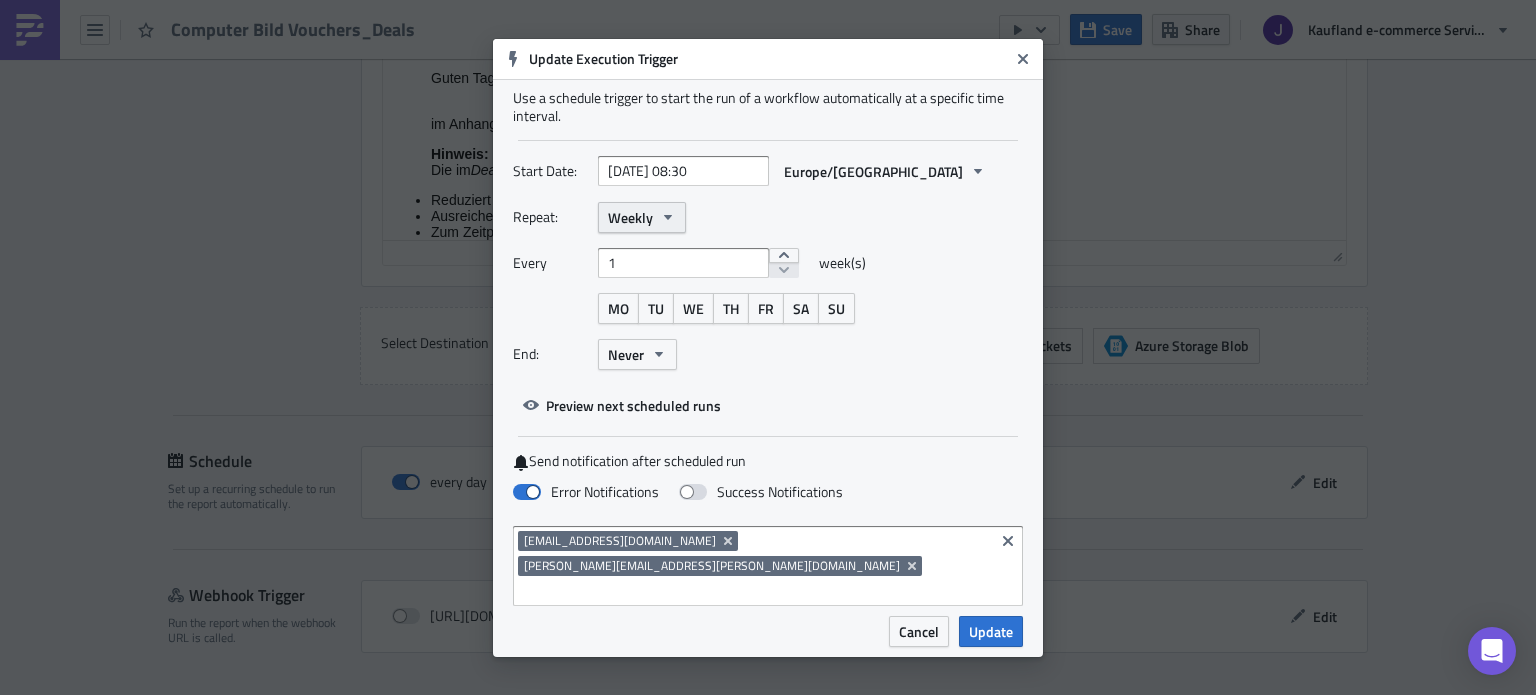 click 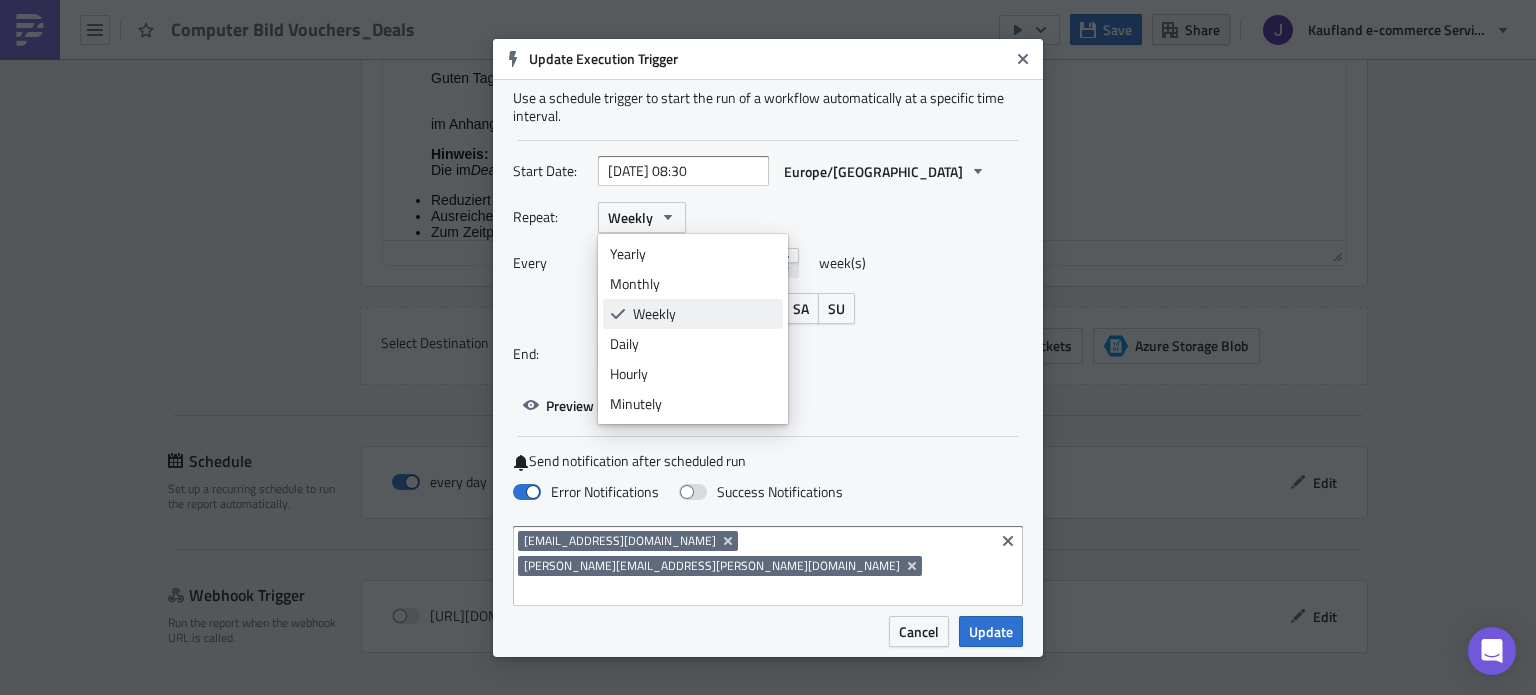 click on "Weekly" at bounding box center (693, 314) 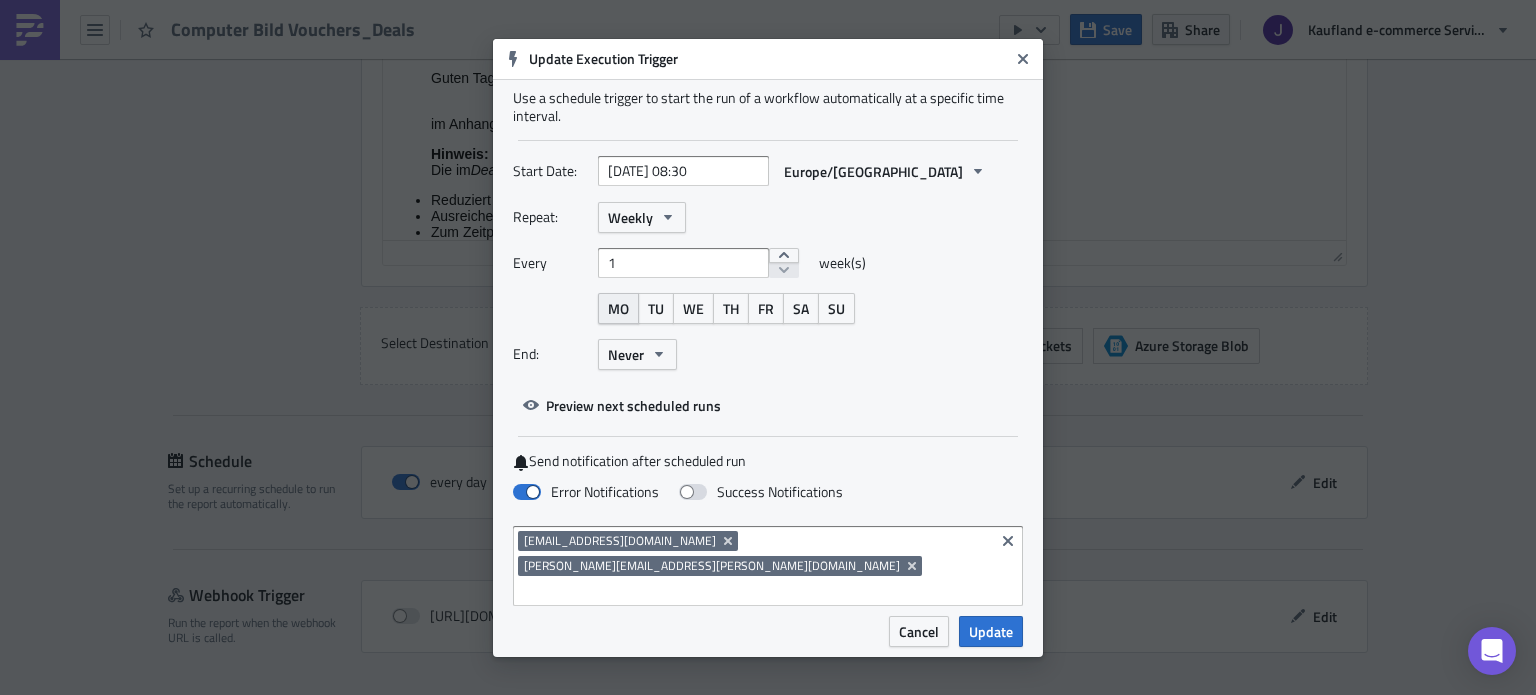 click on "MO" at bounding box center [618, 308] 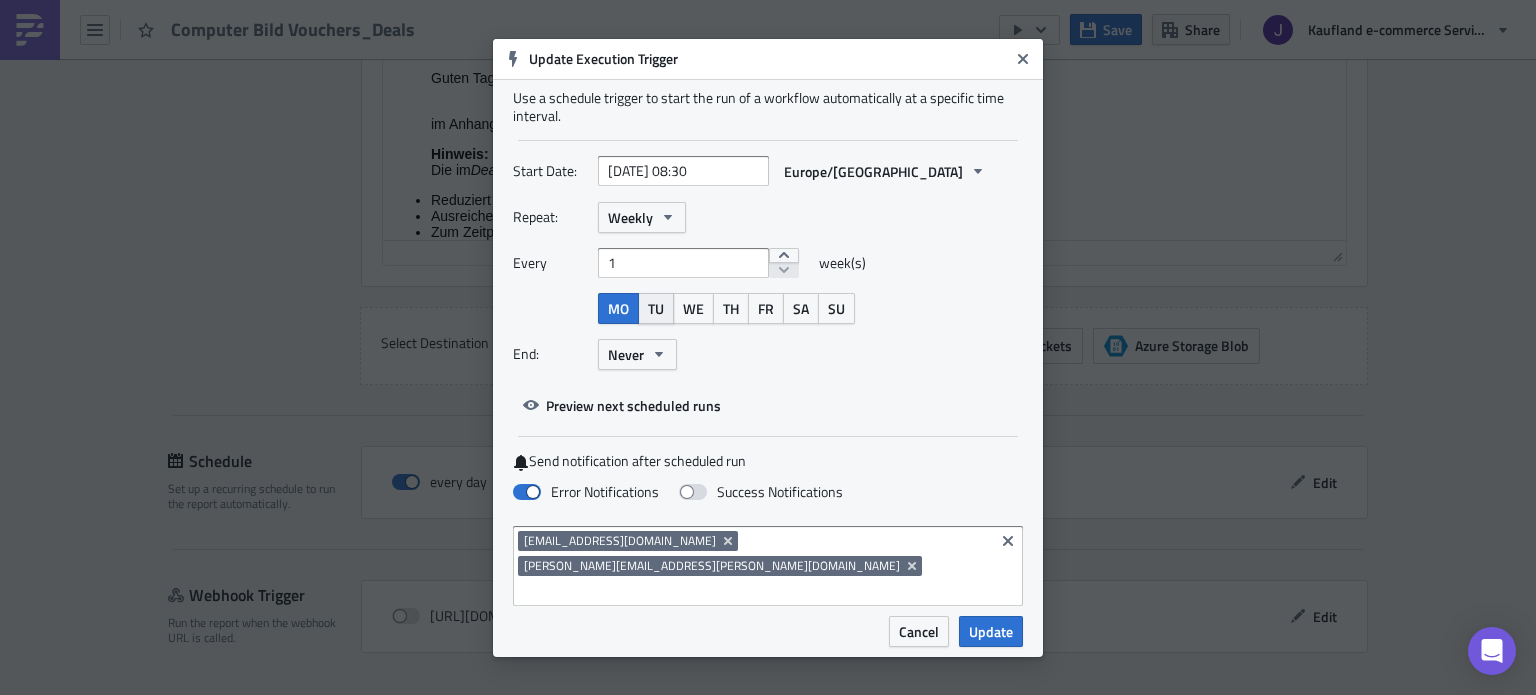 click on "TU" at bounding box center [656, 308] 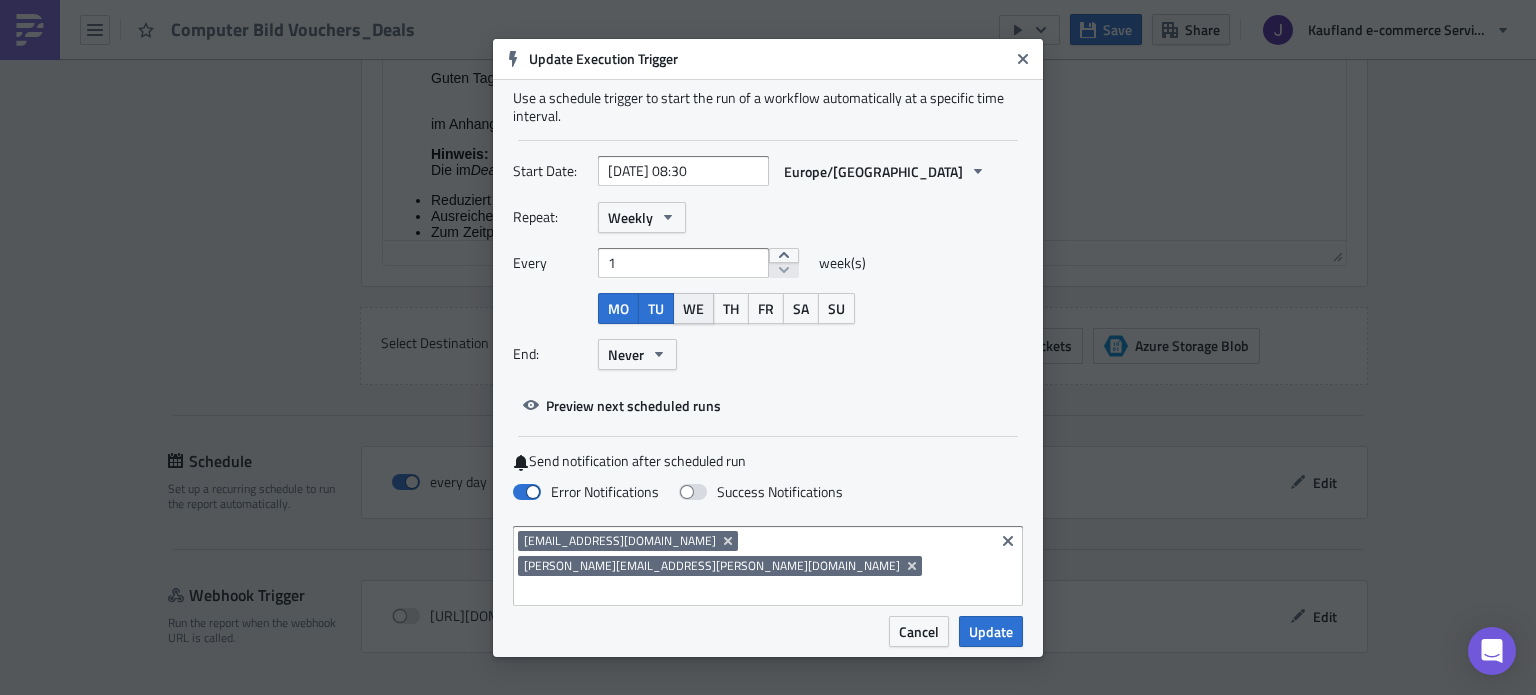 click on "WE" at bounding box center [693, 308] 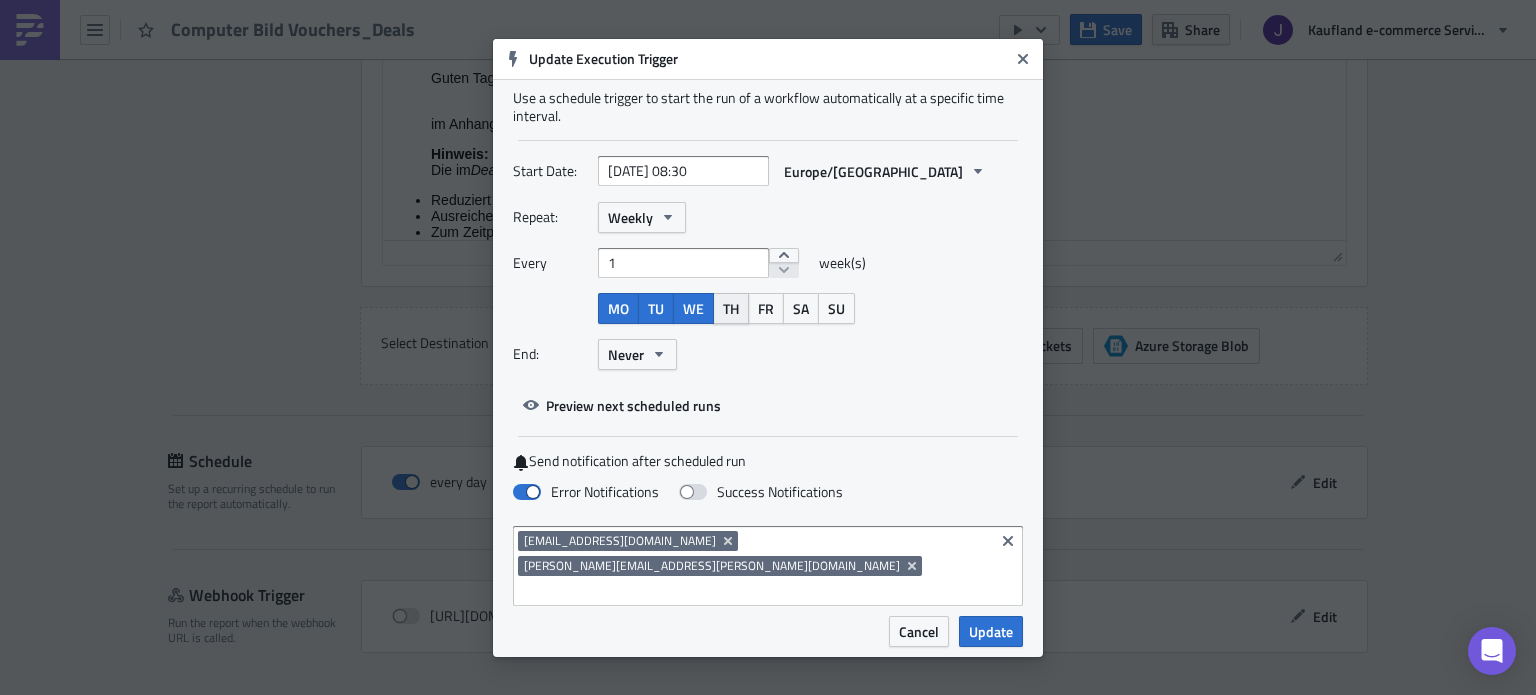 click on "TH" at bounding box center (731, 308) 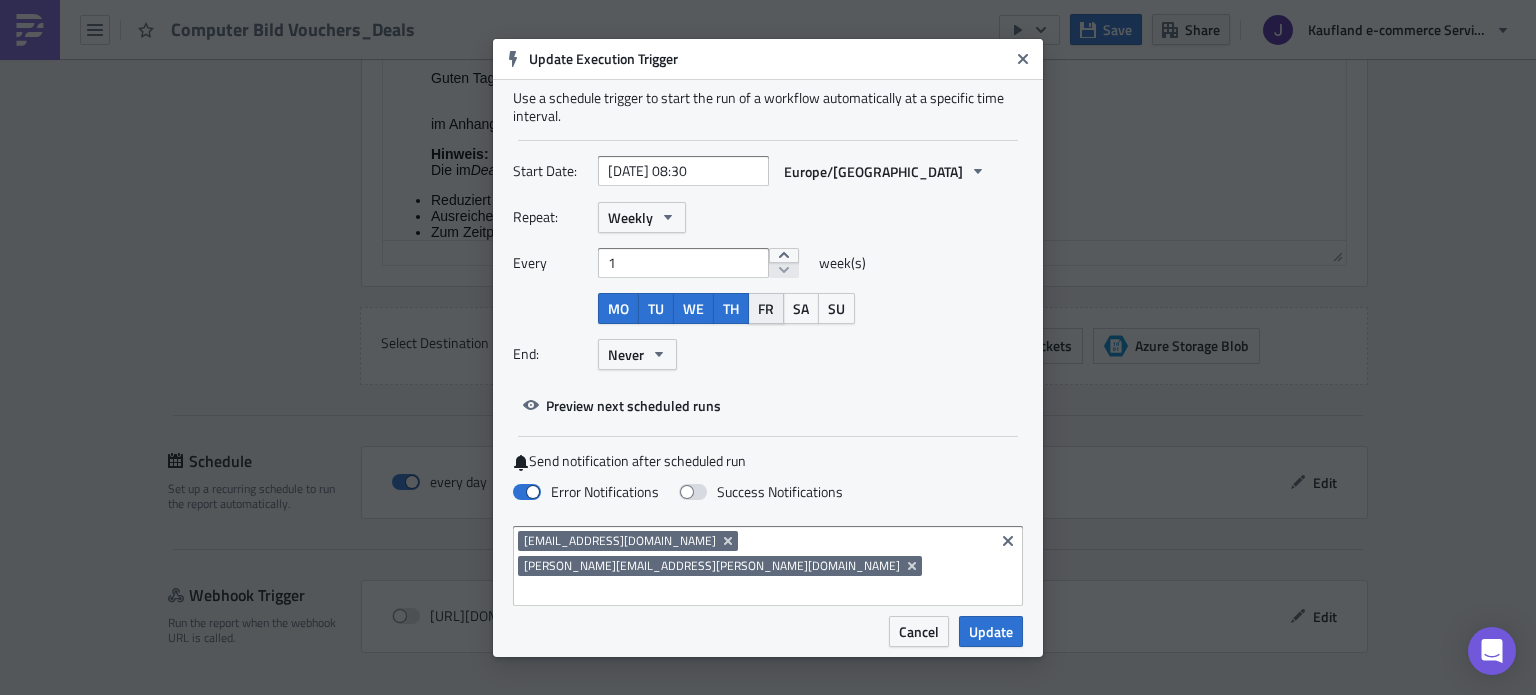 click on "FR" at bounding box center [766, 308] 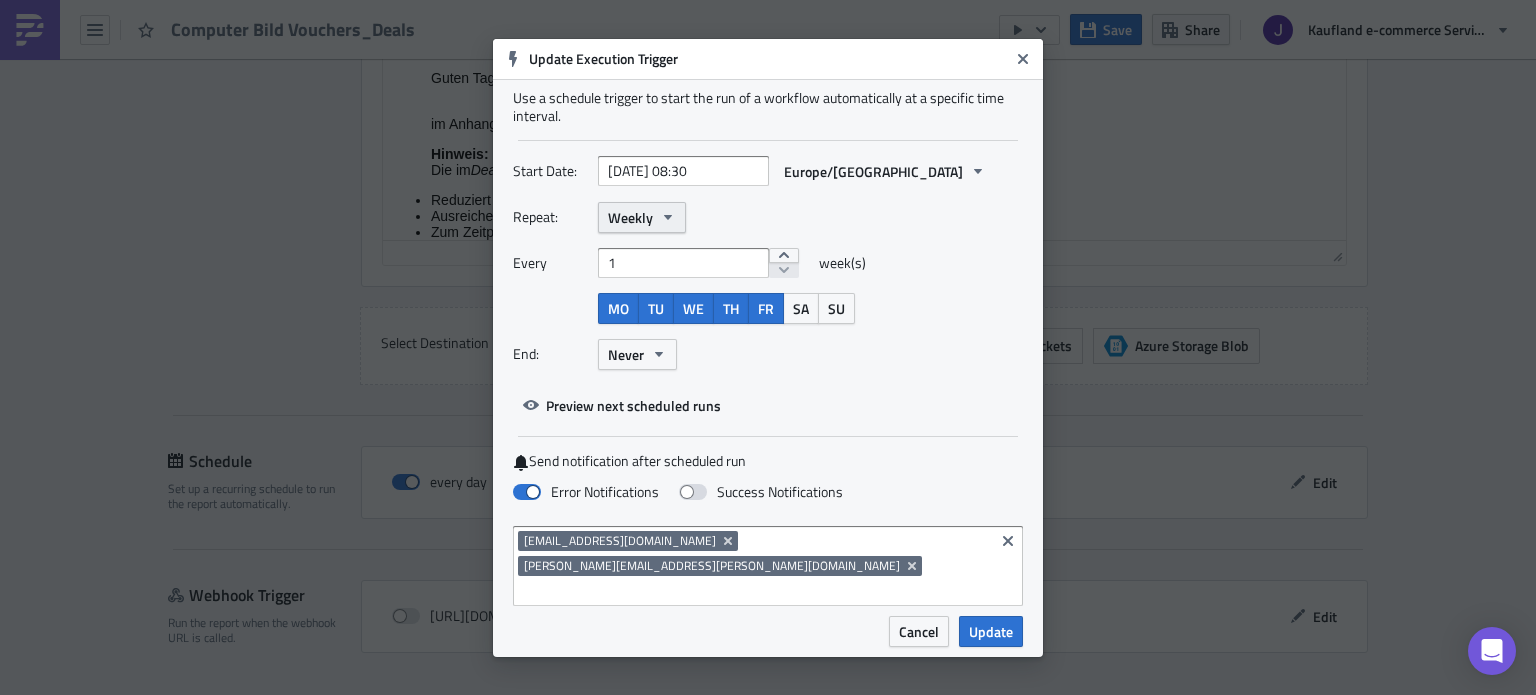 click on "Weekly" at bounding box center [630, 217] 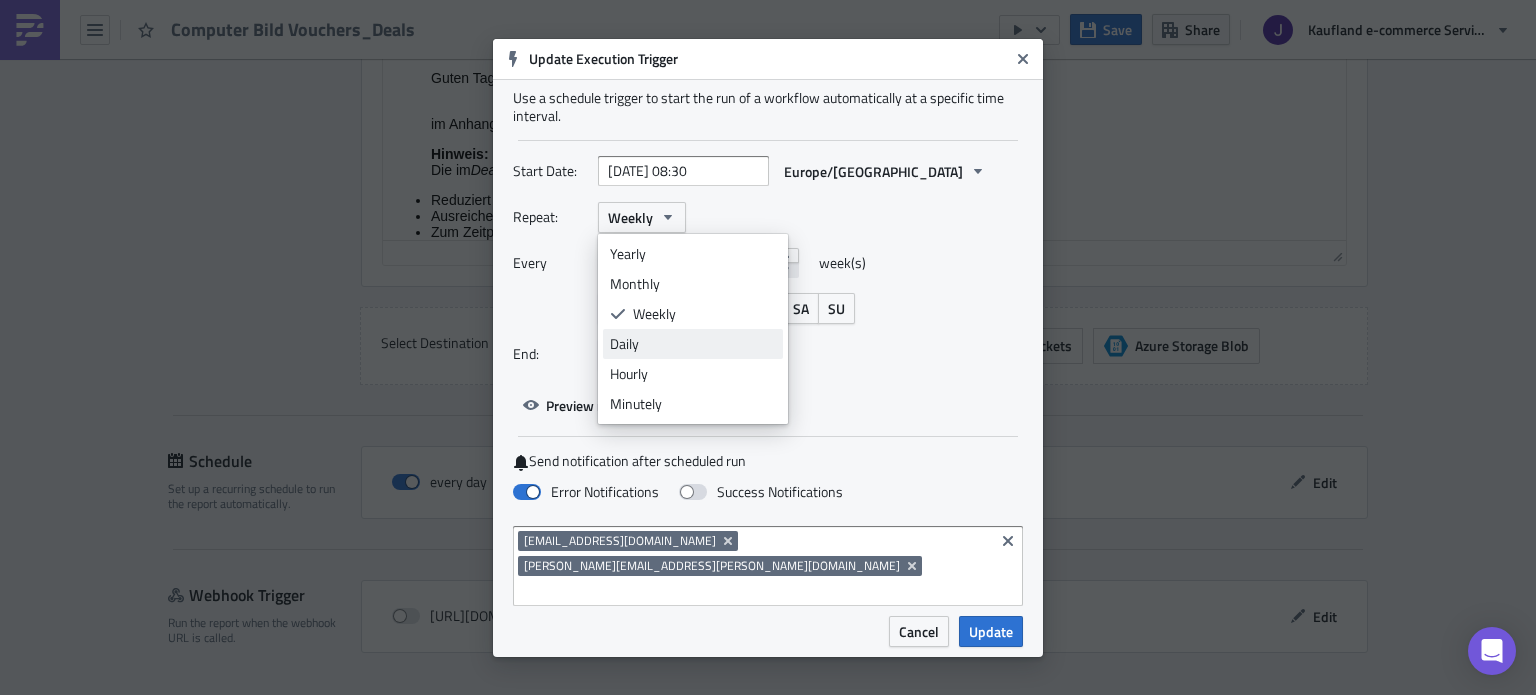 click on "Daily" at bounding box center (693, 344) 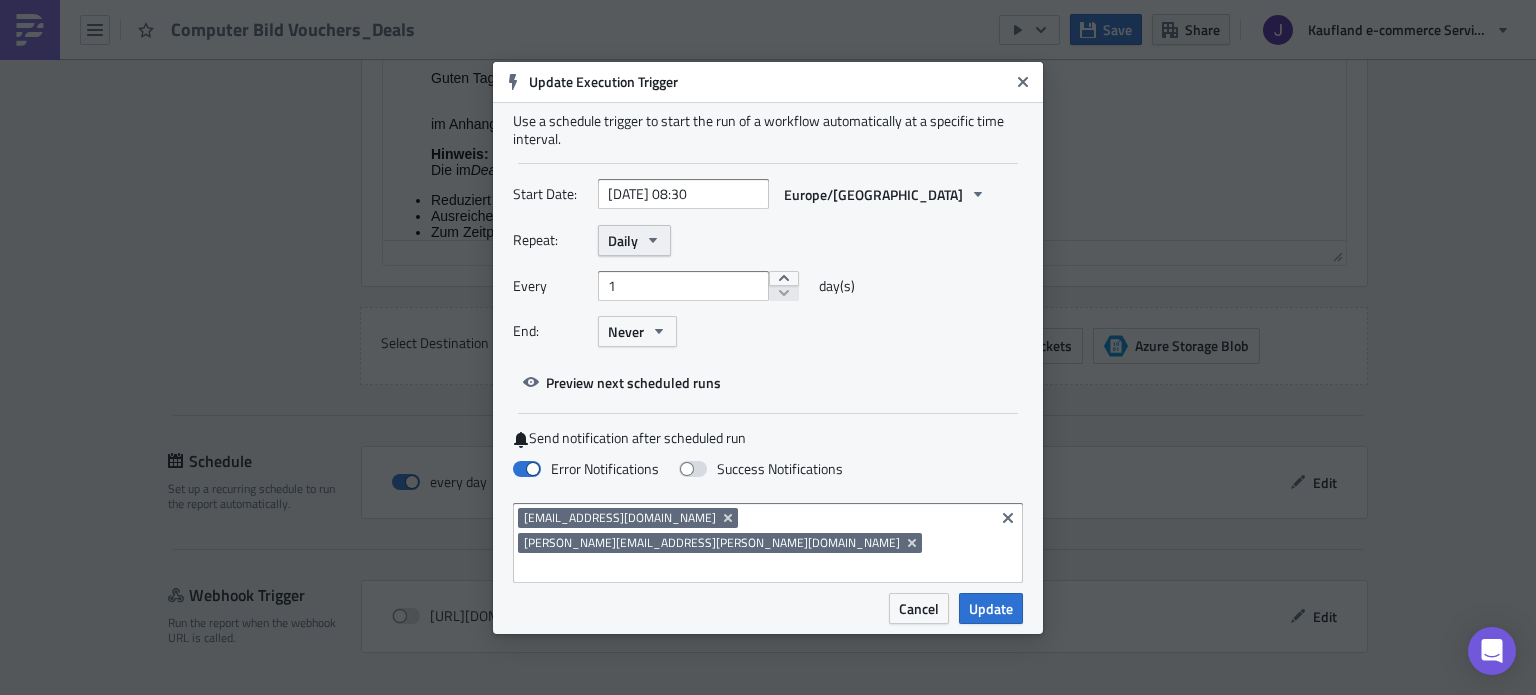 click on "Daily" at bounding box center (623, 240) 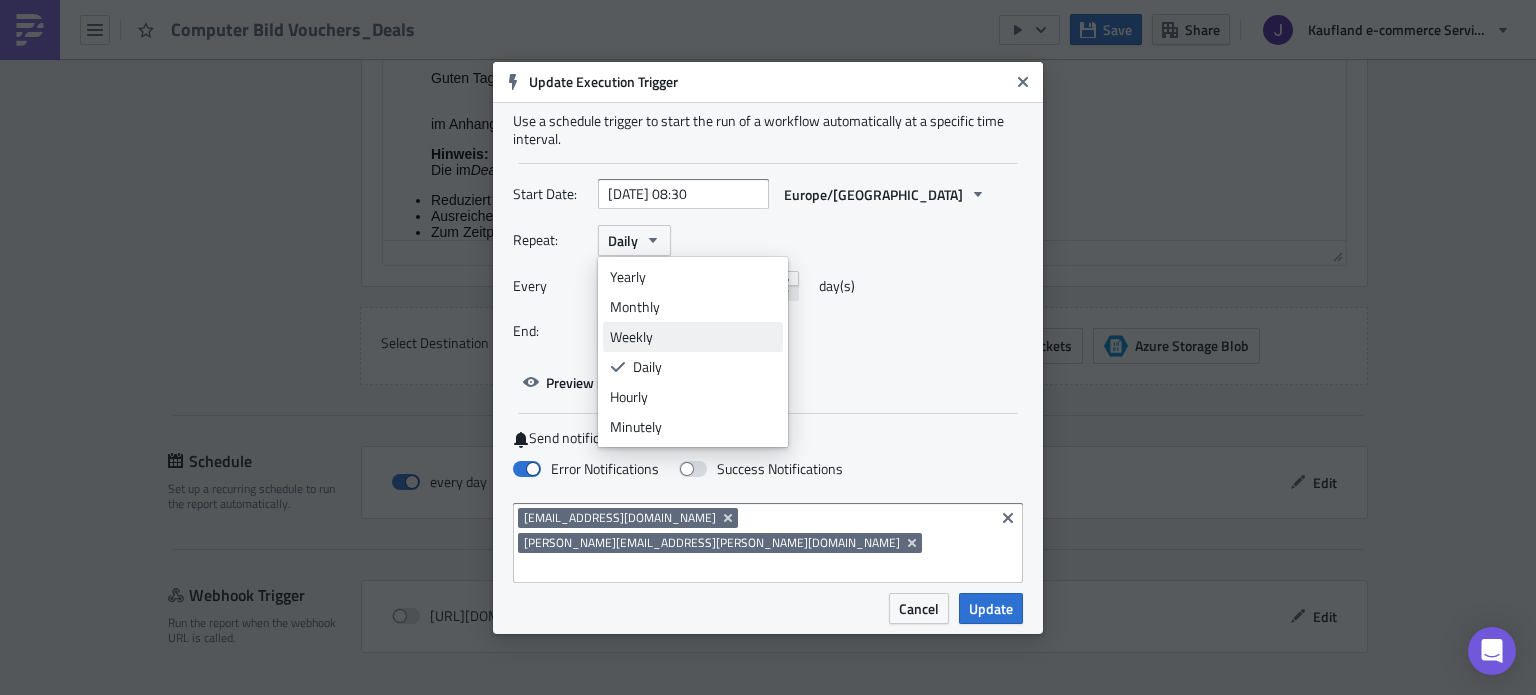 click on "Weekly" at bounding box center (693, 337) 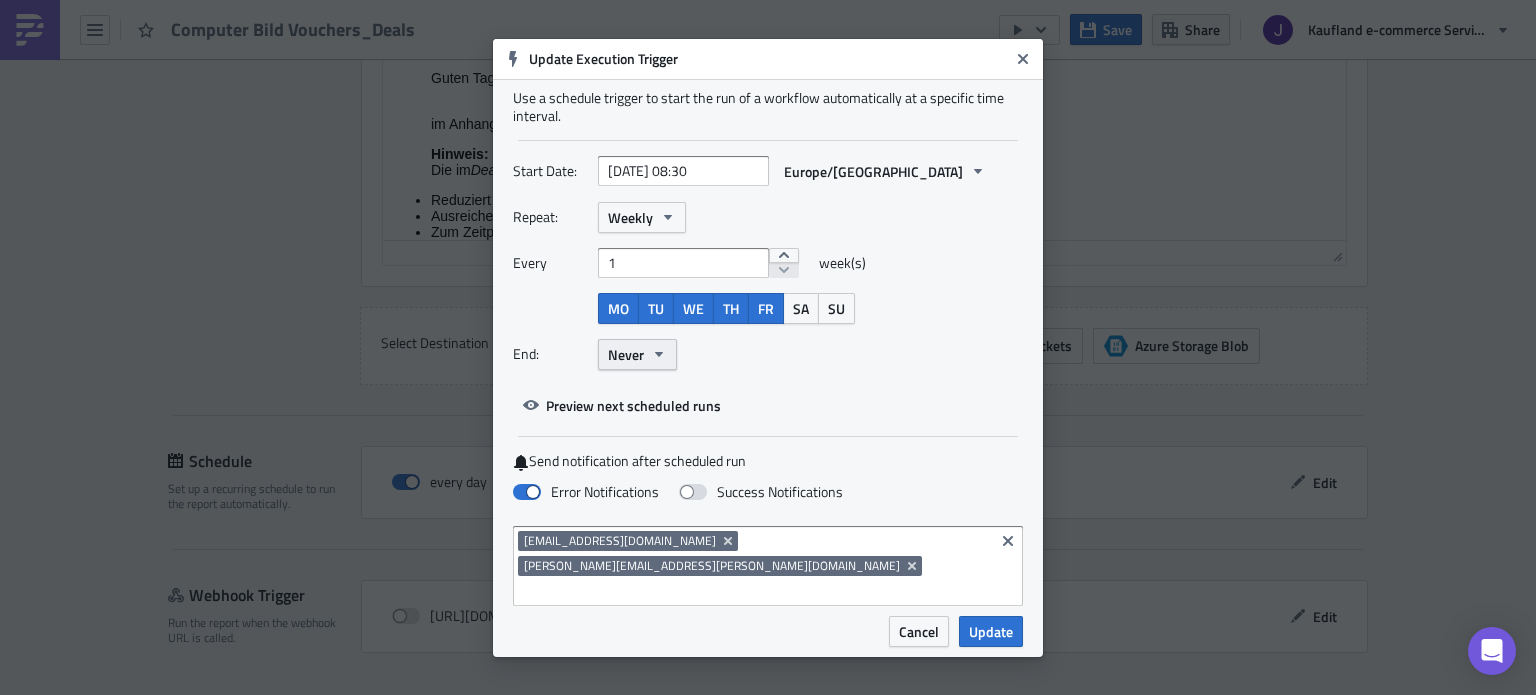 click on "Never" at bounding box center [626, 354] 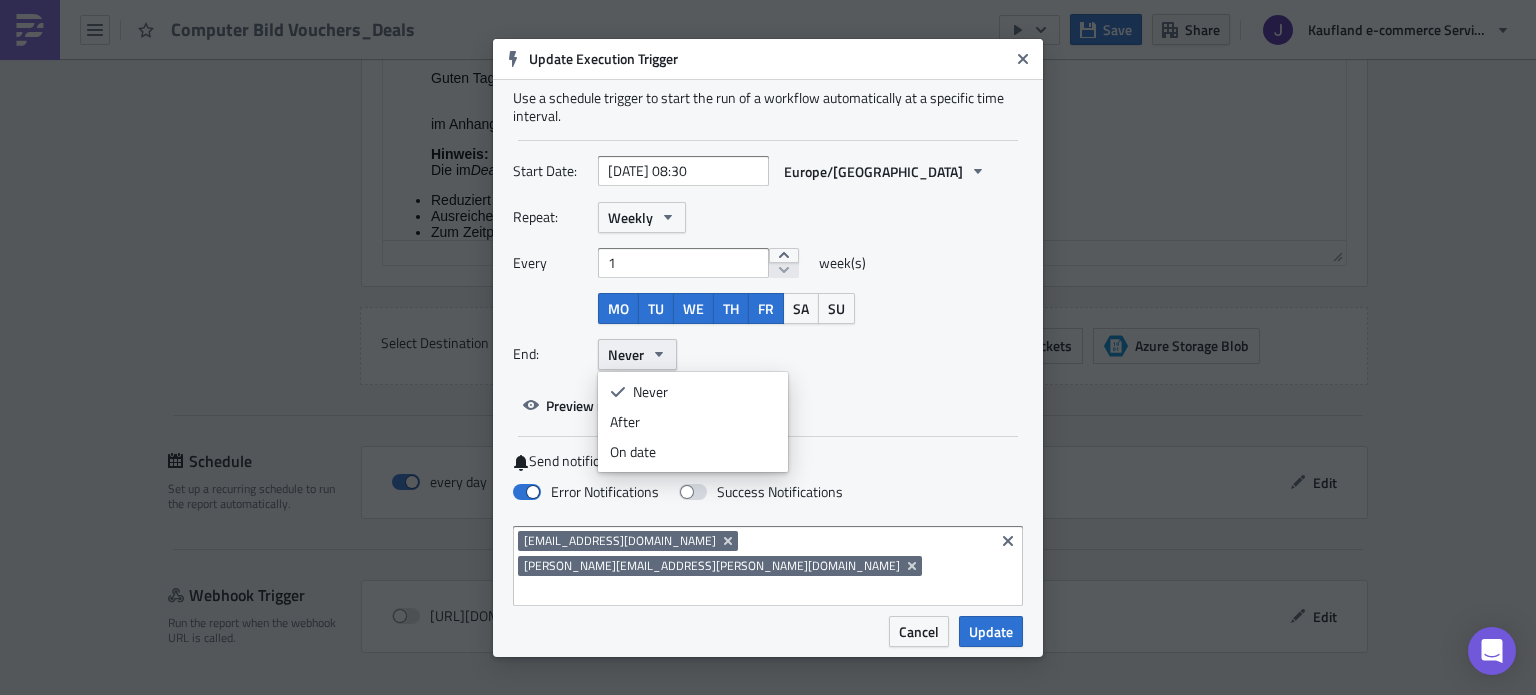 click on "Never" at bounding box center [626, 354] 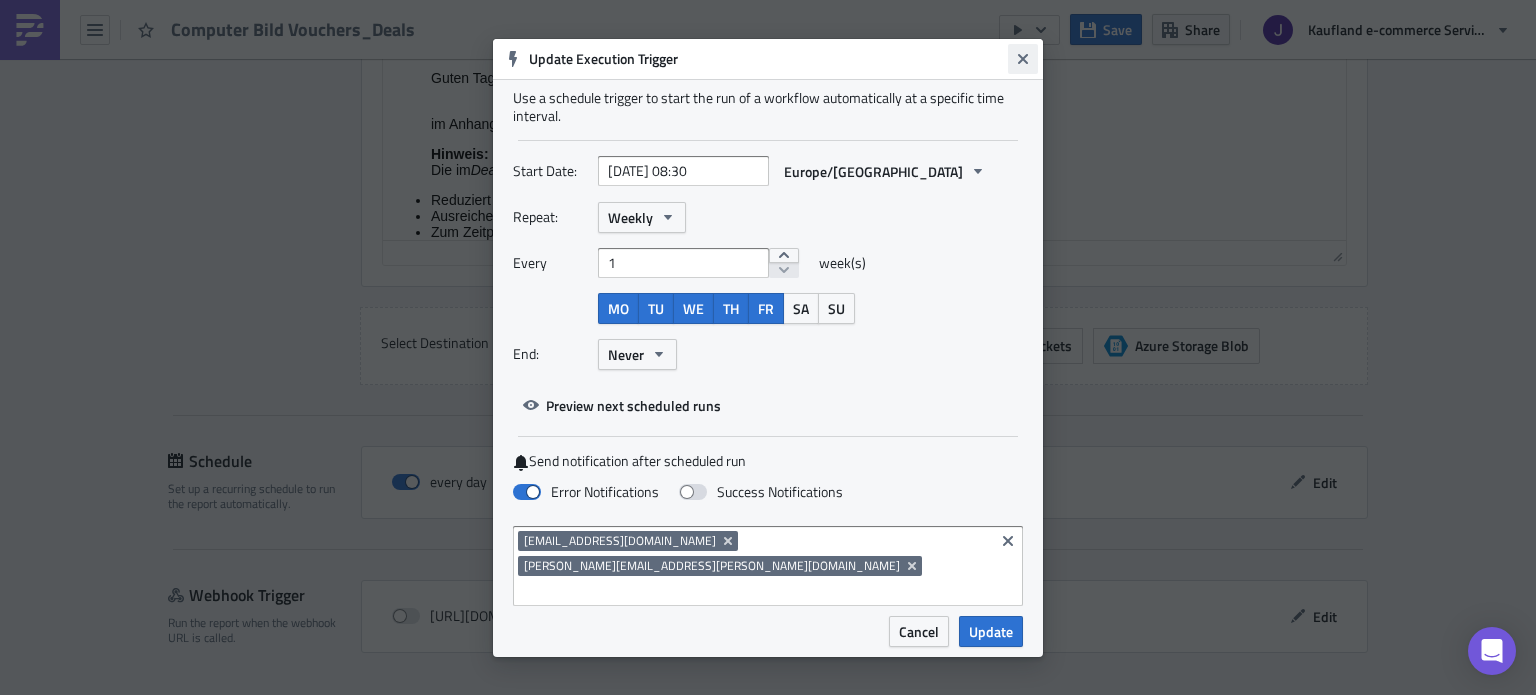 click 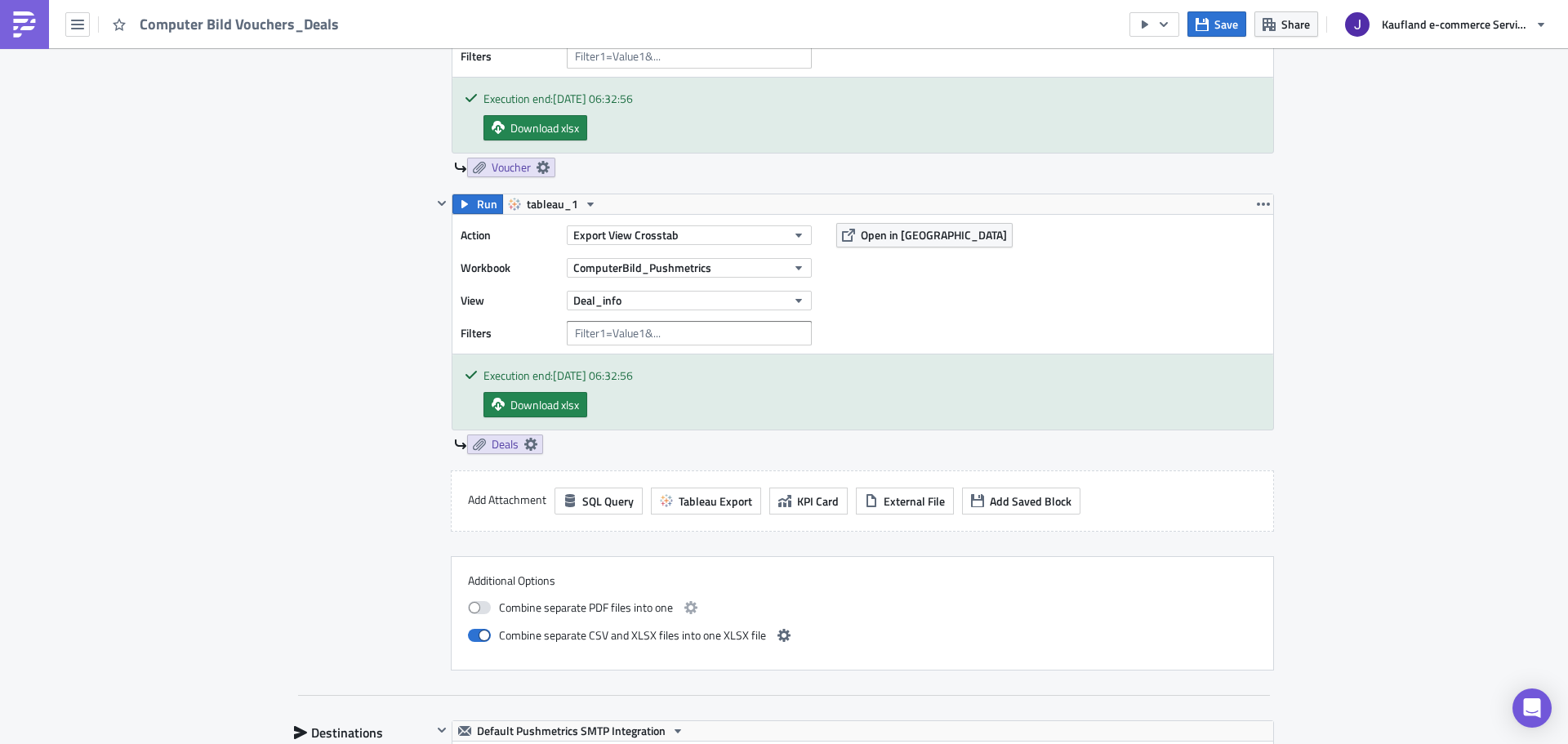 scroll, scrollTop: 0, scrollLeft: 0, axis: both 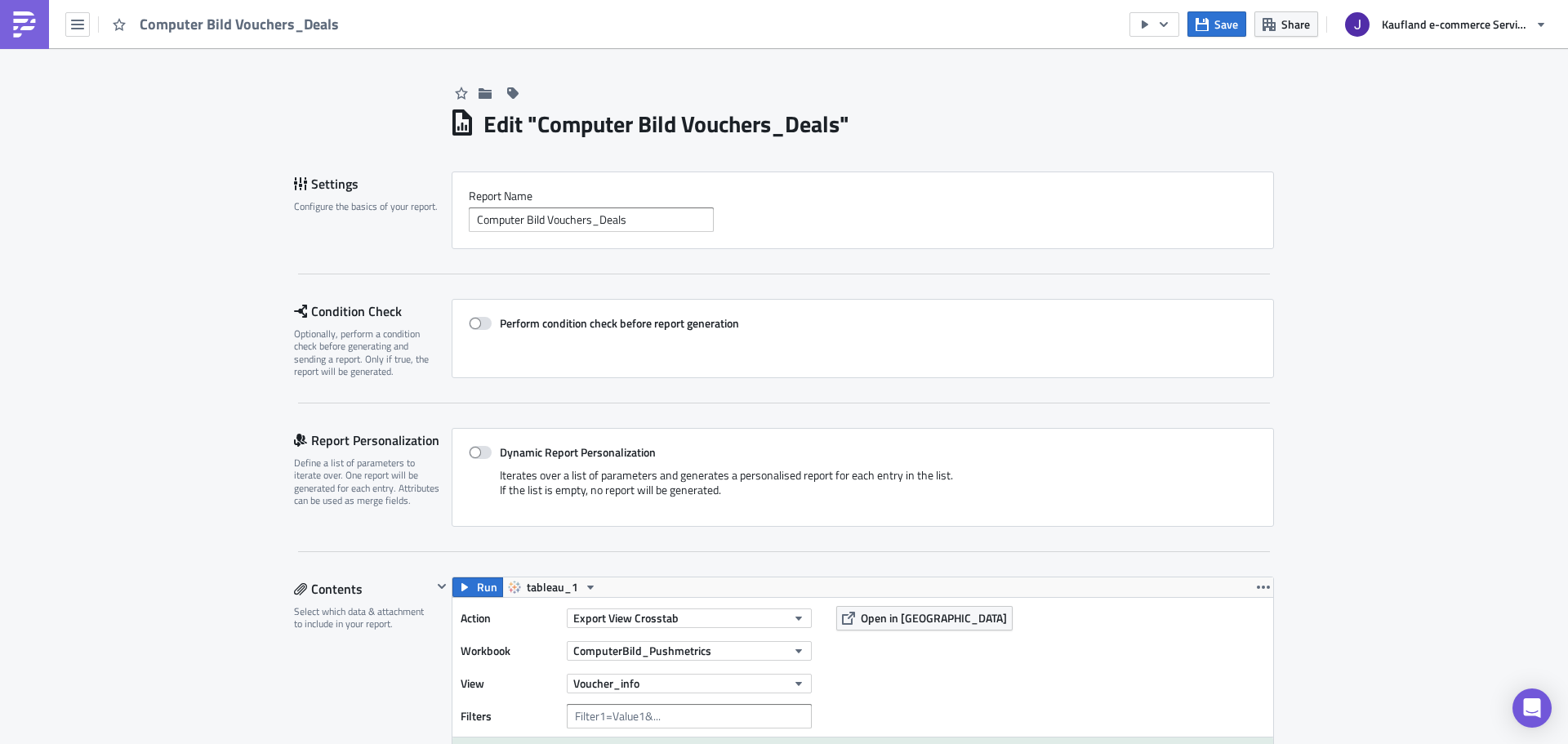 click at bounding box center [24, 25] 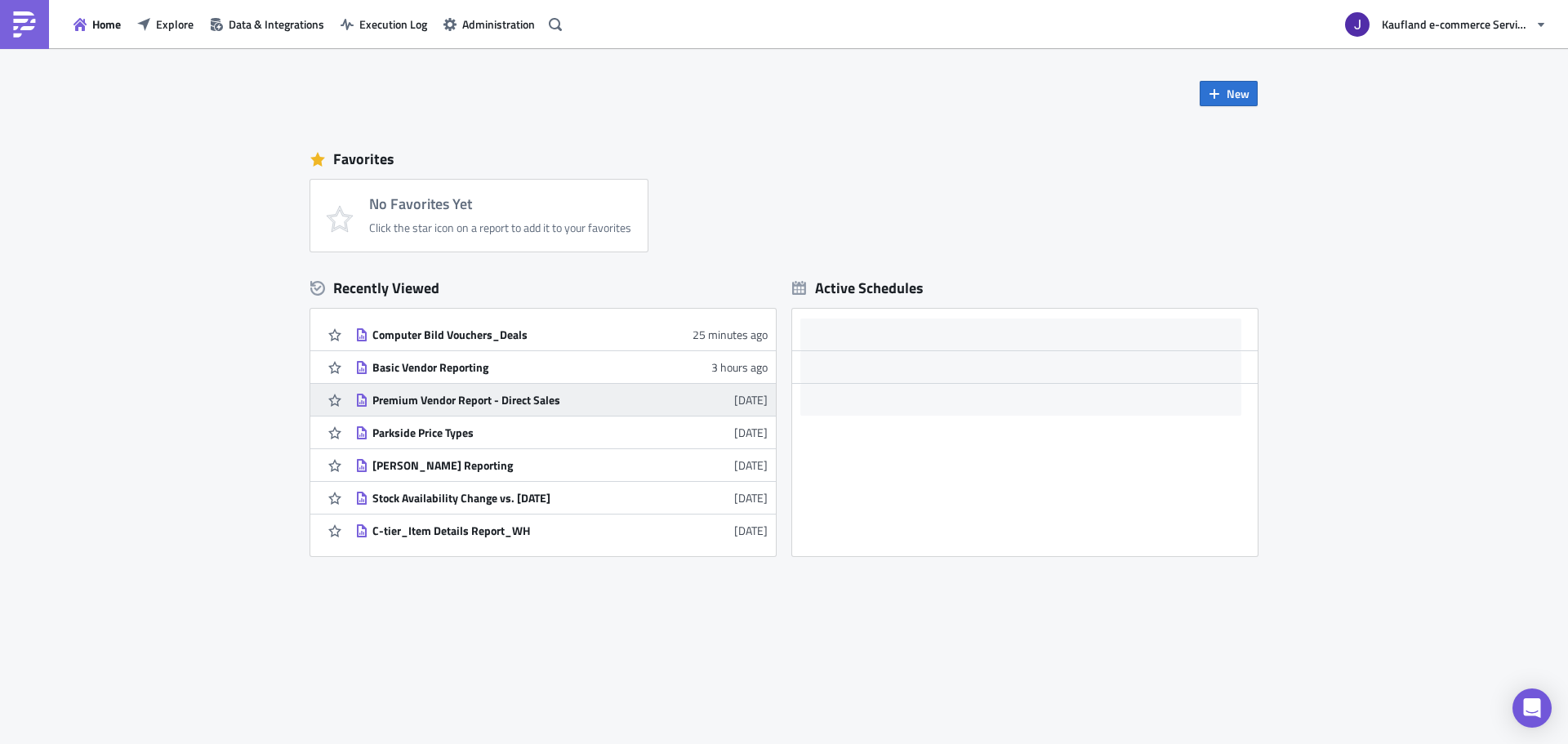 click on "Premium Vendor Report - Direct Sales" at bounding box center (515, 400) 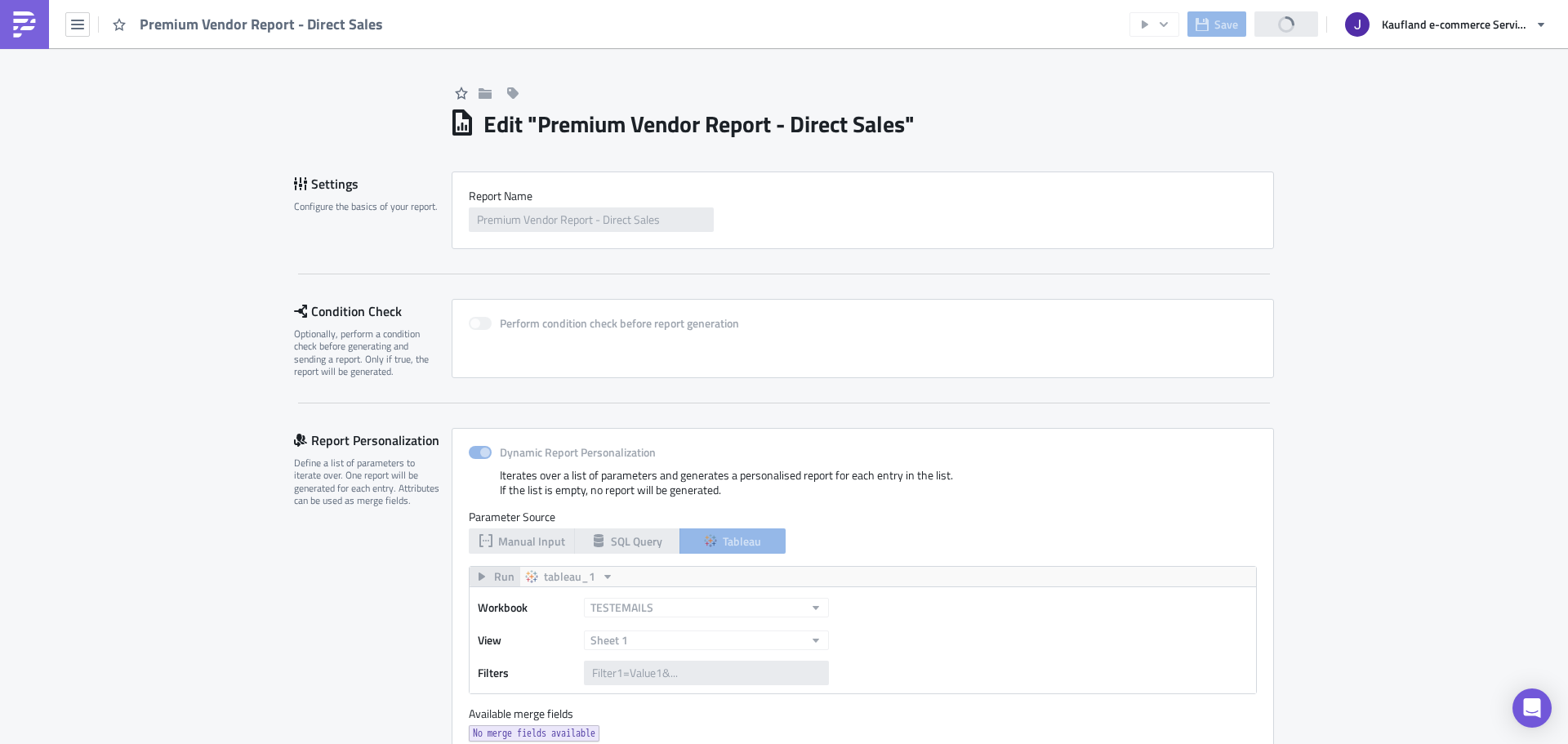 scroll, scrollTop: 0, scrollLeft: 0, axis: both 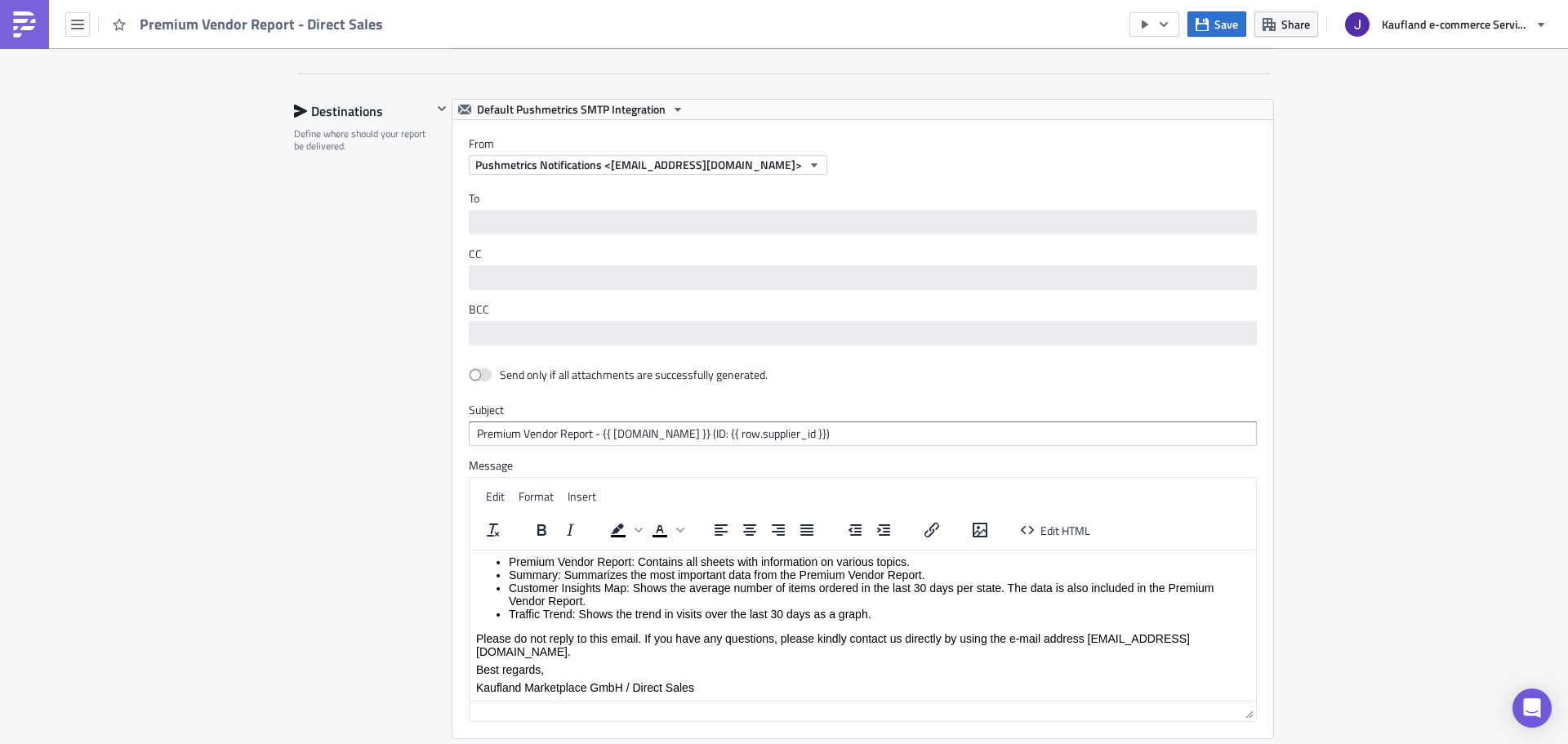 click on "Traffic Trend: Shows the trend in visits over the last 30 days as a graph." at bounding box center [879, 613] 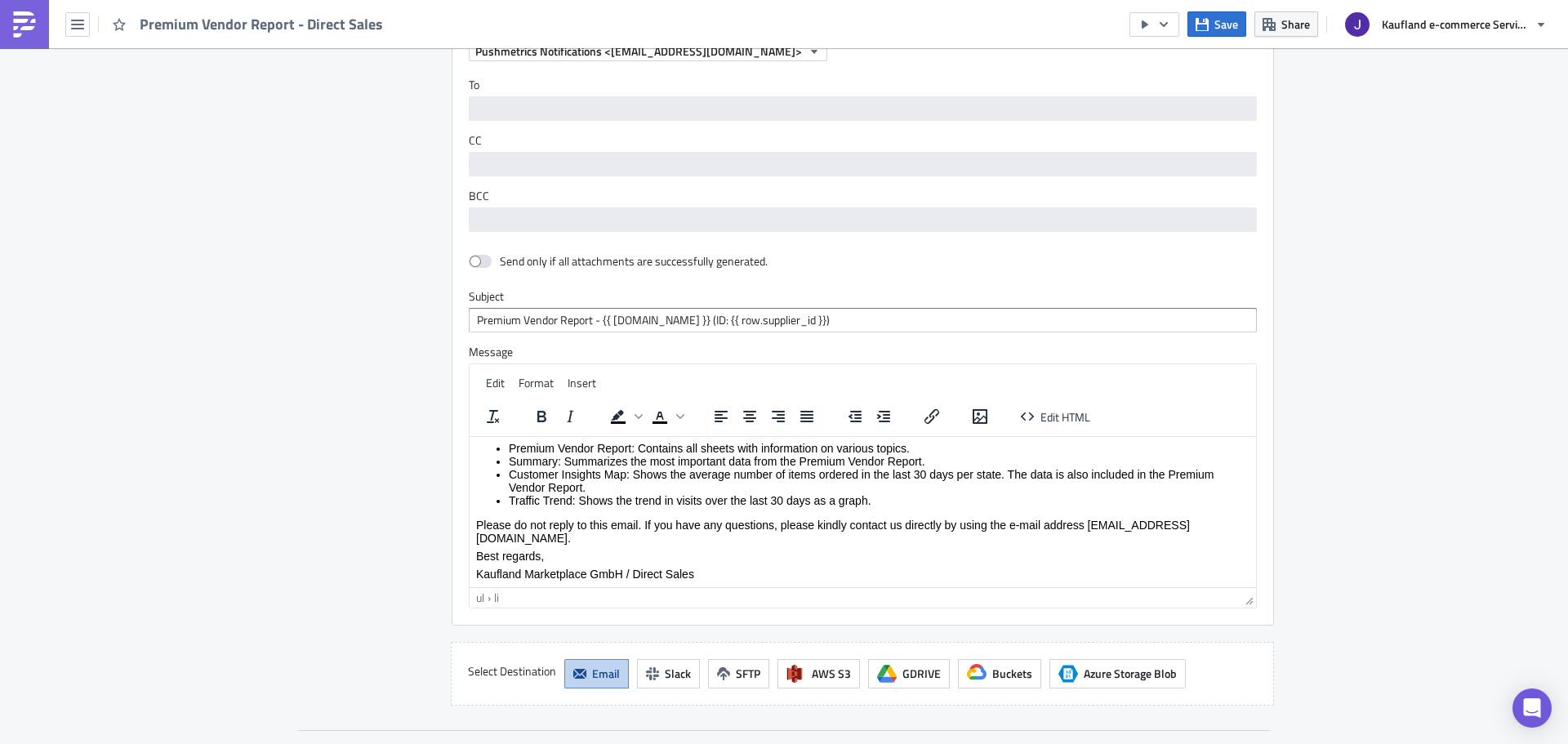scroll, scrollTop: 6720, scrollLeft: 0, axis: vertical 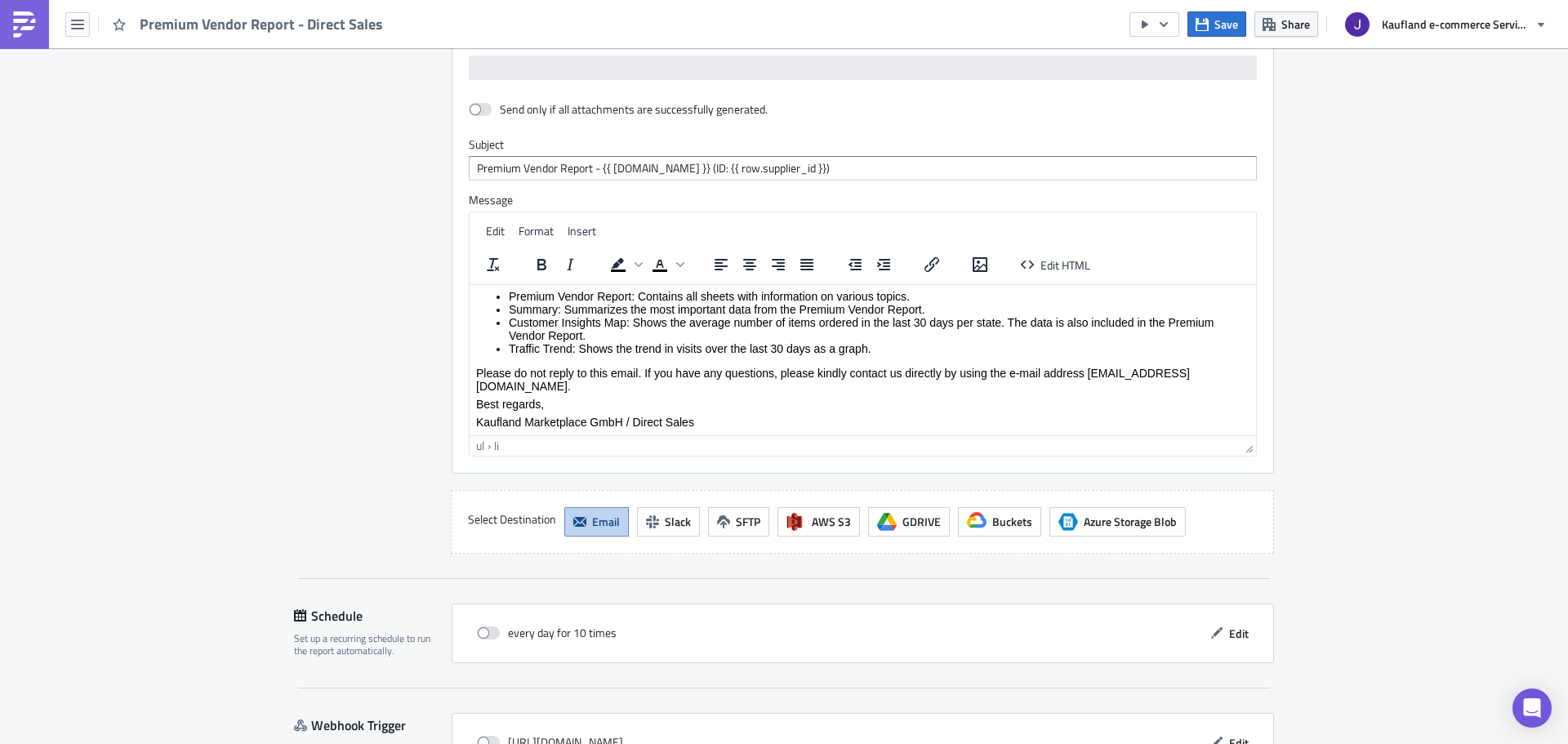 click on "Customer Insights Map: Shows the average number of items ordered in the last 30 days per state. The data is also included in the Premium Vendor Report." at bounding box center [879, 328] 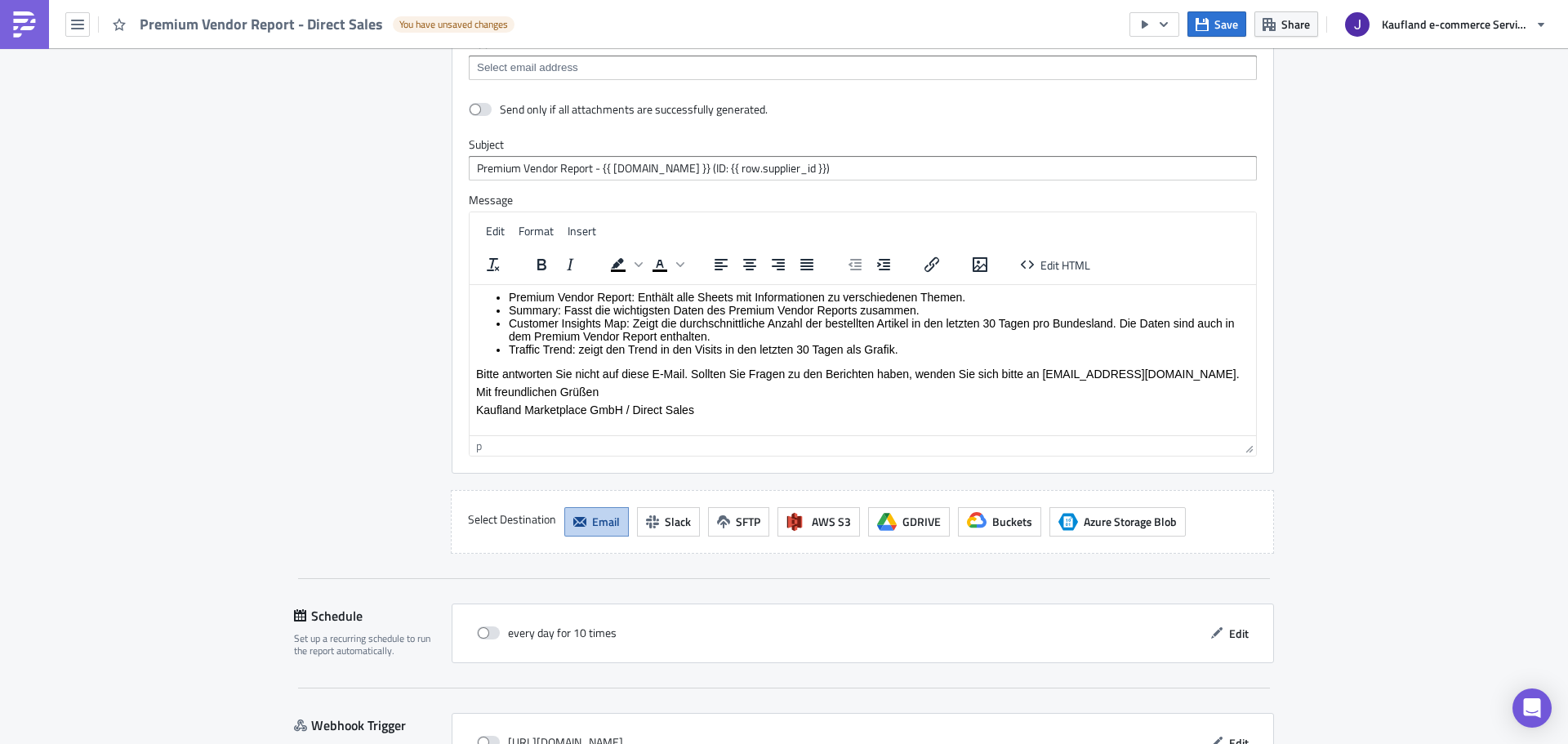 scroll, scrollTop: 88, scrollLeft: 0, axis: vertical 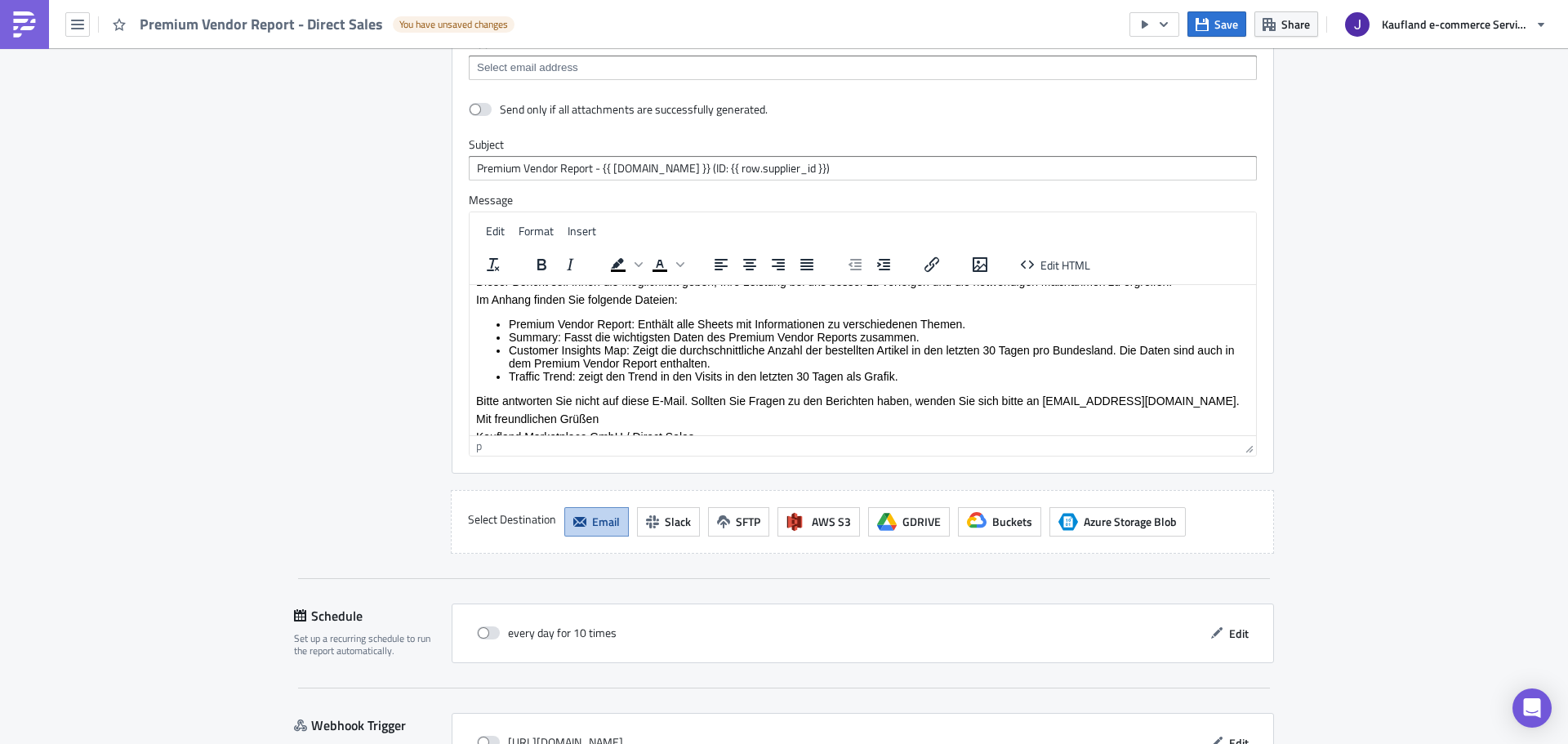 click on "Customer Insights Map: Zeigt die durchschnittliche Anzahl der bestellten Artikel in den letzten 30 Tagen pro Bundesland. Die Daten sind auch in dem Premium Vendor Report enthalten." at bounding box center (879, 356) 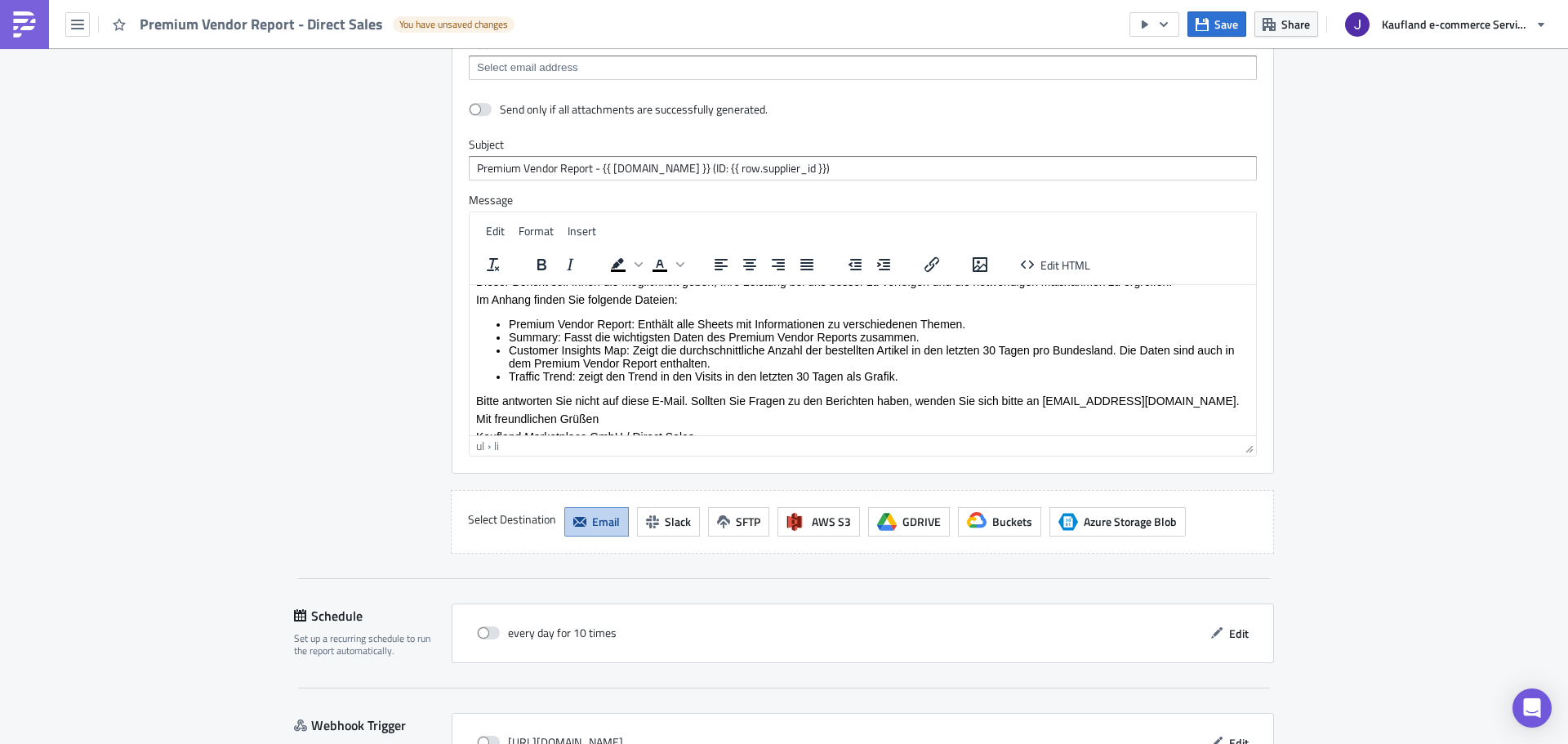 click on "Customer Insights Map: Zeigt die durchschnittliche Anzahl der bestellten Artikel in den letzten 30 Tagen pro Bundesland. Die Daten sind auch in dem Premium Vendor Report enthalten." at bounding box center [879, 356] 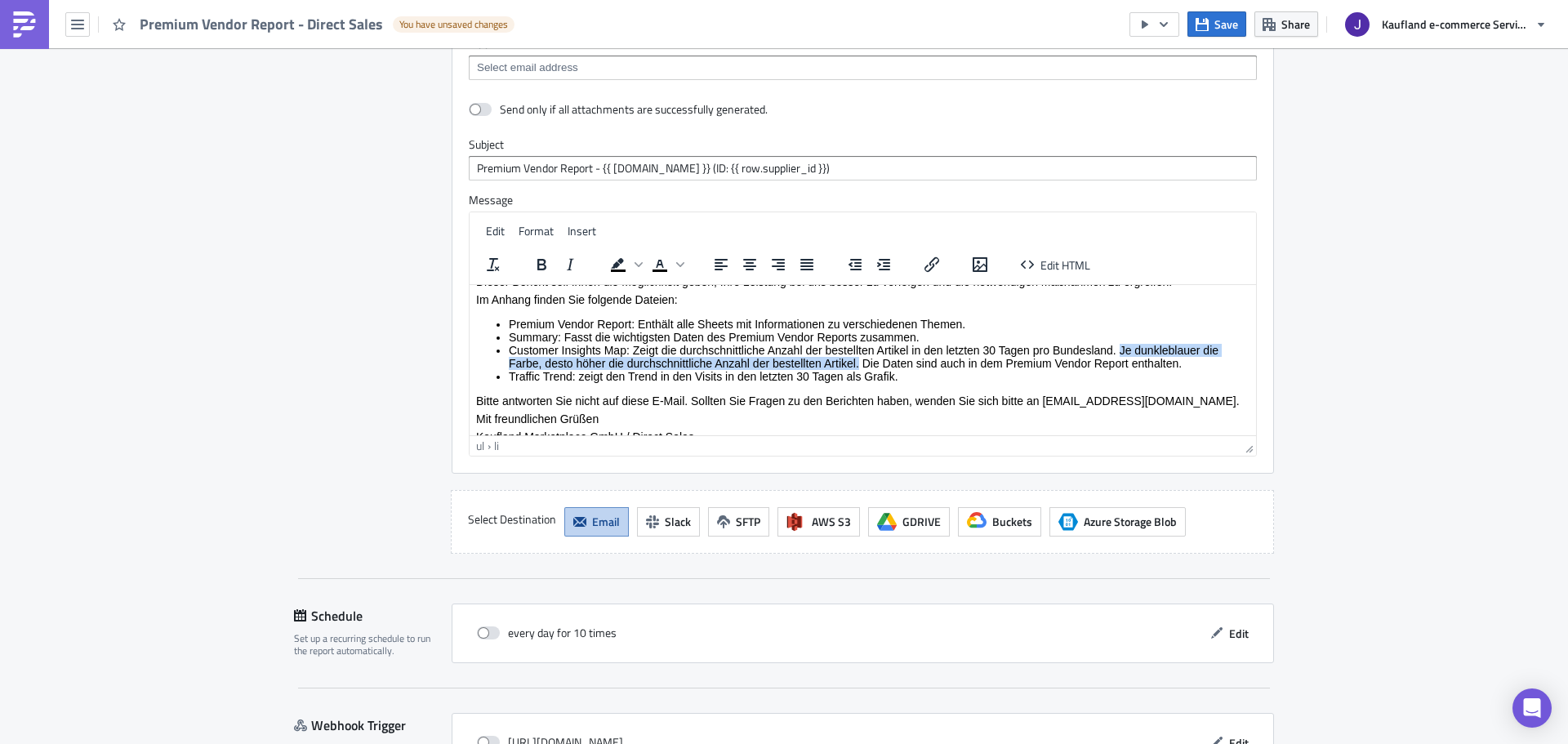 click on "Customer Insights Map: Zeigt die durchschnittliche Anzahl der bestellten Artikel in den letzten 30 Tagen pro Bundesland. Je dunkleblauer die Farbe, desto höher die durchschnittliche Anzahl der bestellten Artikel. Die Daten sind auch in dem Premium Vendor Report enthalten." at bounding box center (879, 356) 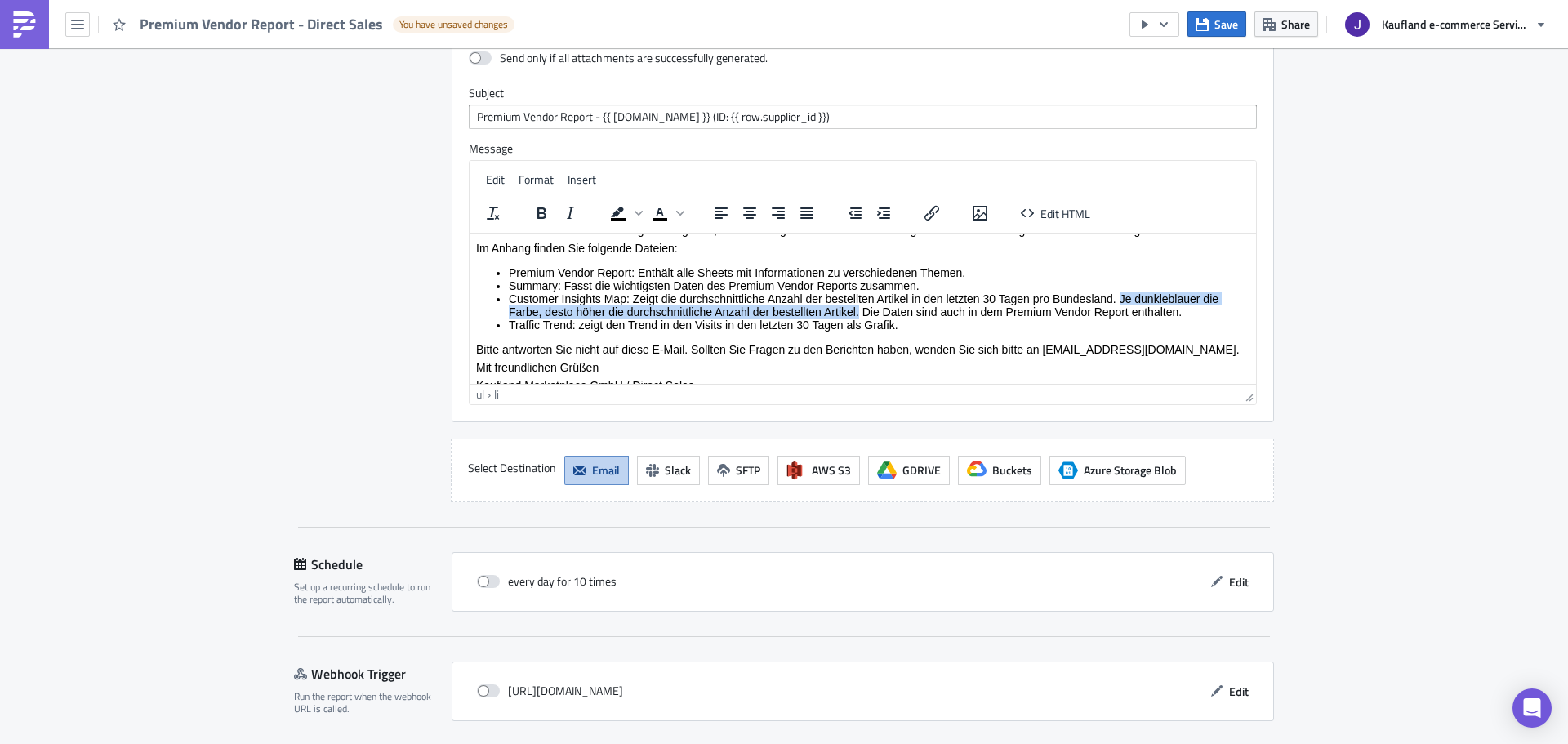 scroll, scrollTop: 6830, scrollLeft: 0, axis: vertical 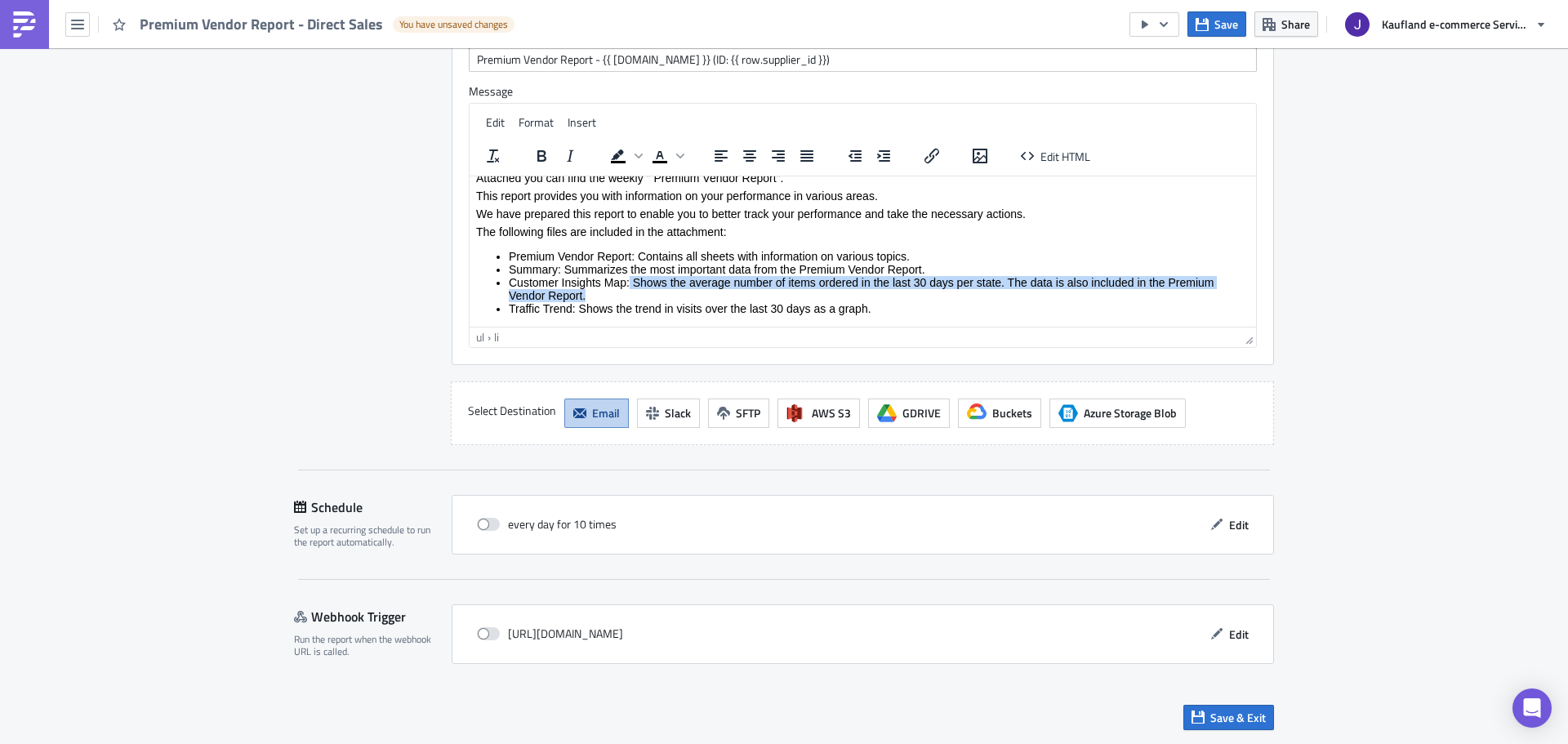 drag, startPoint x: 623, startPoint y: 307, endPoint x: 630, endPoint y: 296, distance: 13.038405 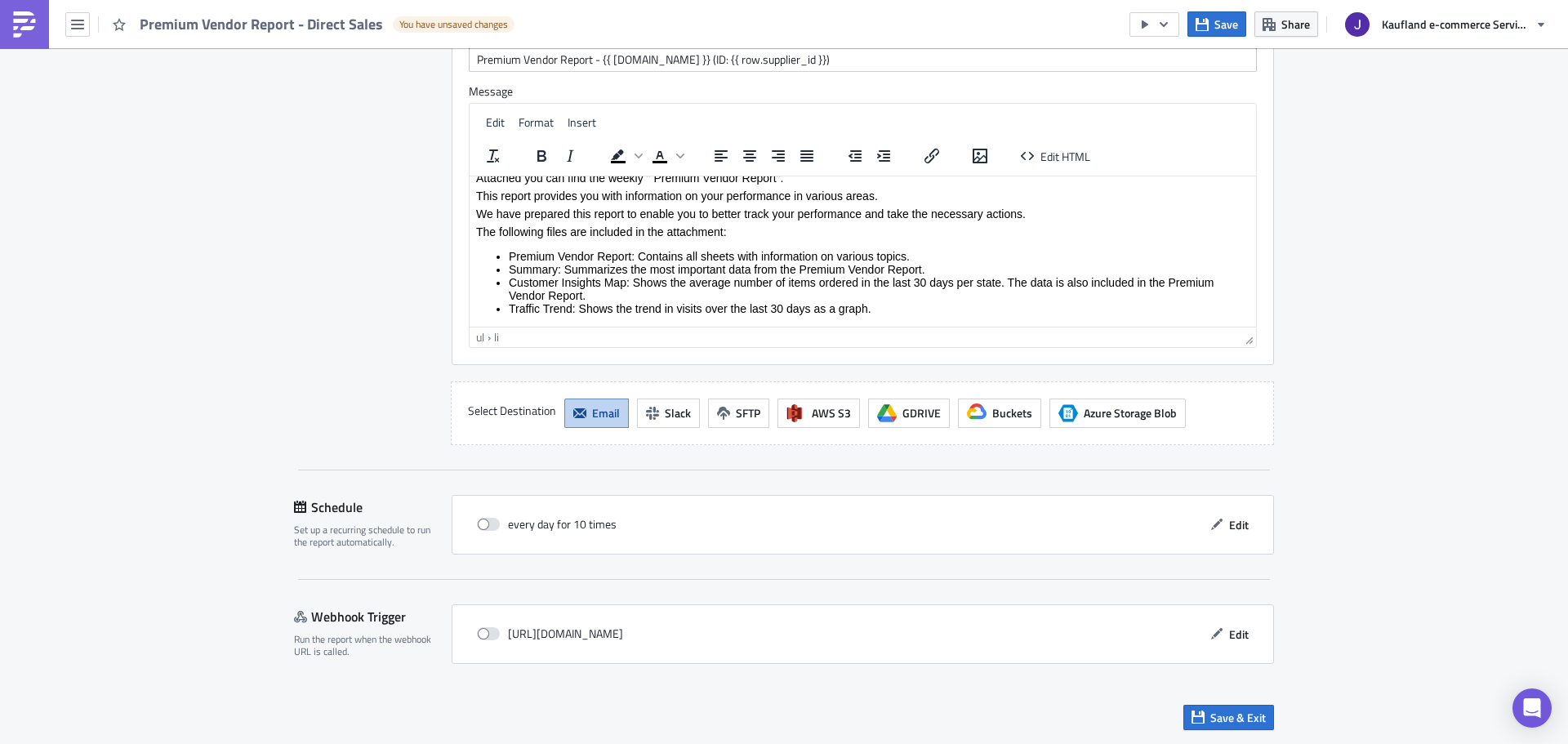 click on "Customer Insights Map: Shows the average number of items ordered in the last 30 days per state. The data is also included in the Premium Vendor Report." at bounding box center (879, 288) 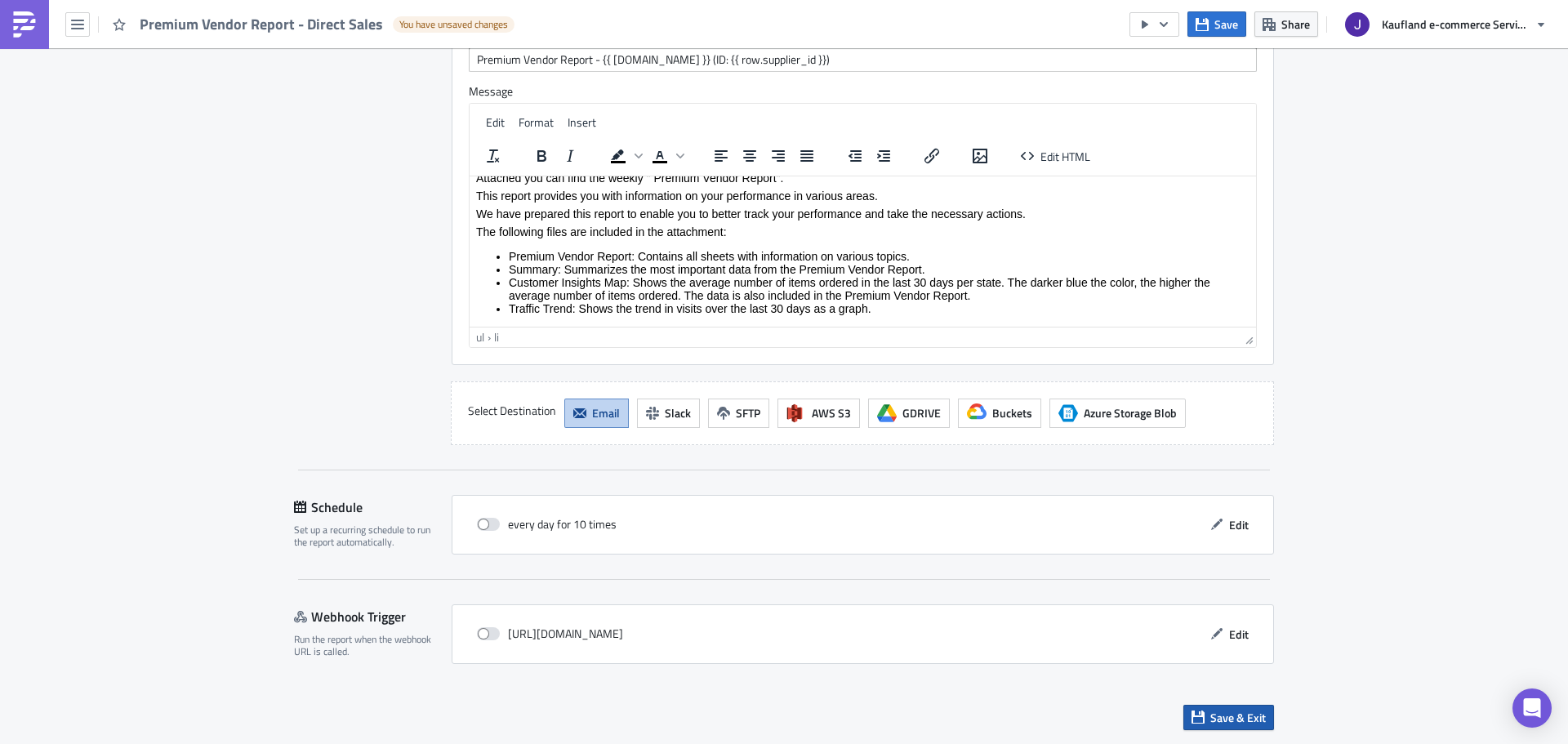 click on "Save & Exit" at bounding box center [1238, 717] 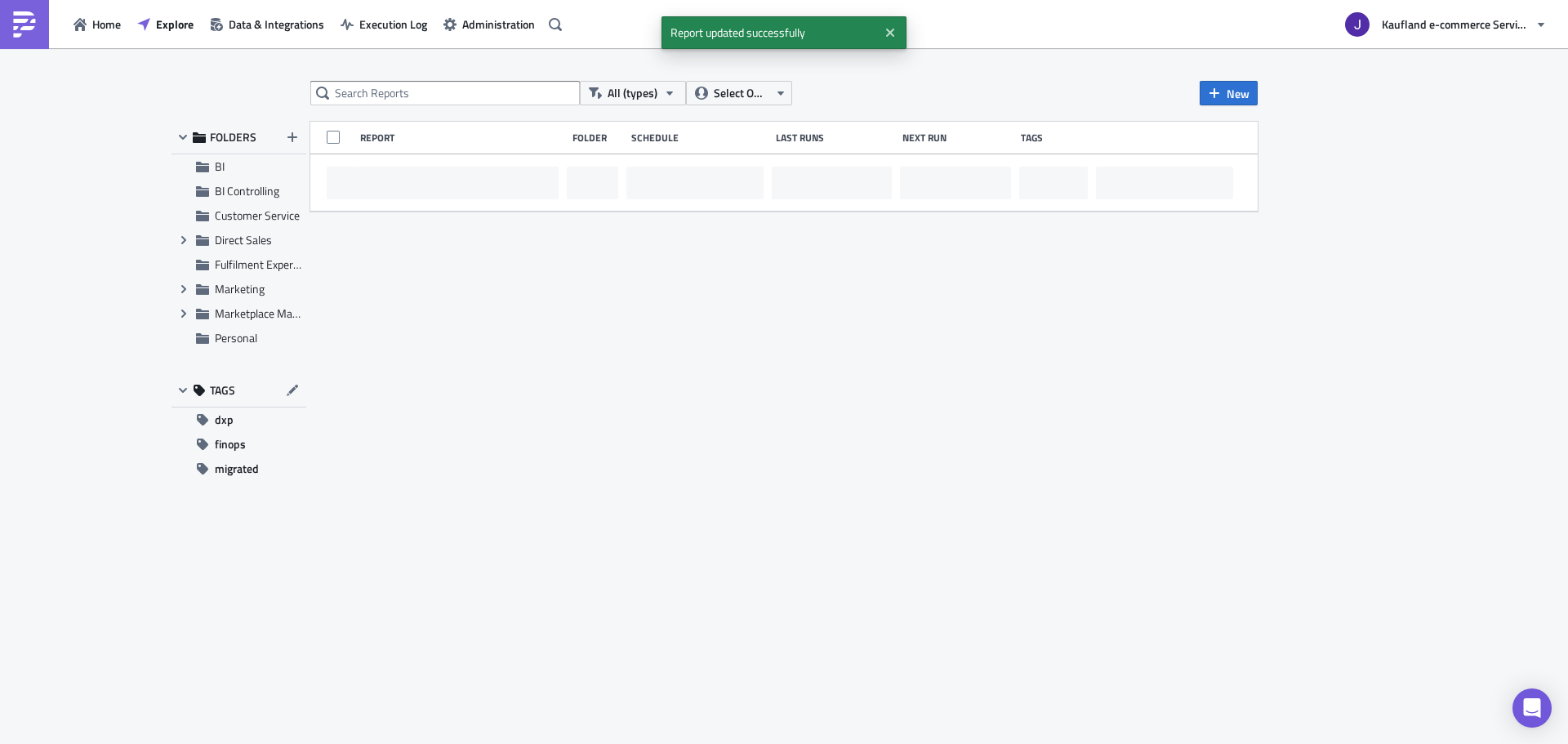 scroll, scrollTop: 0, scrollLeft: 0, axis: both 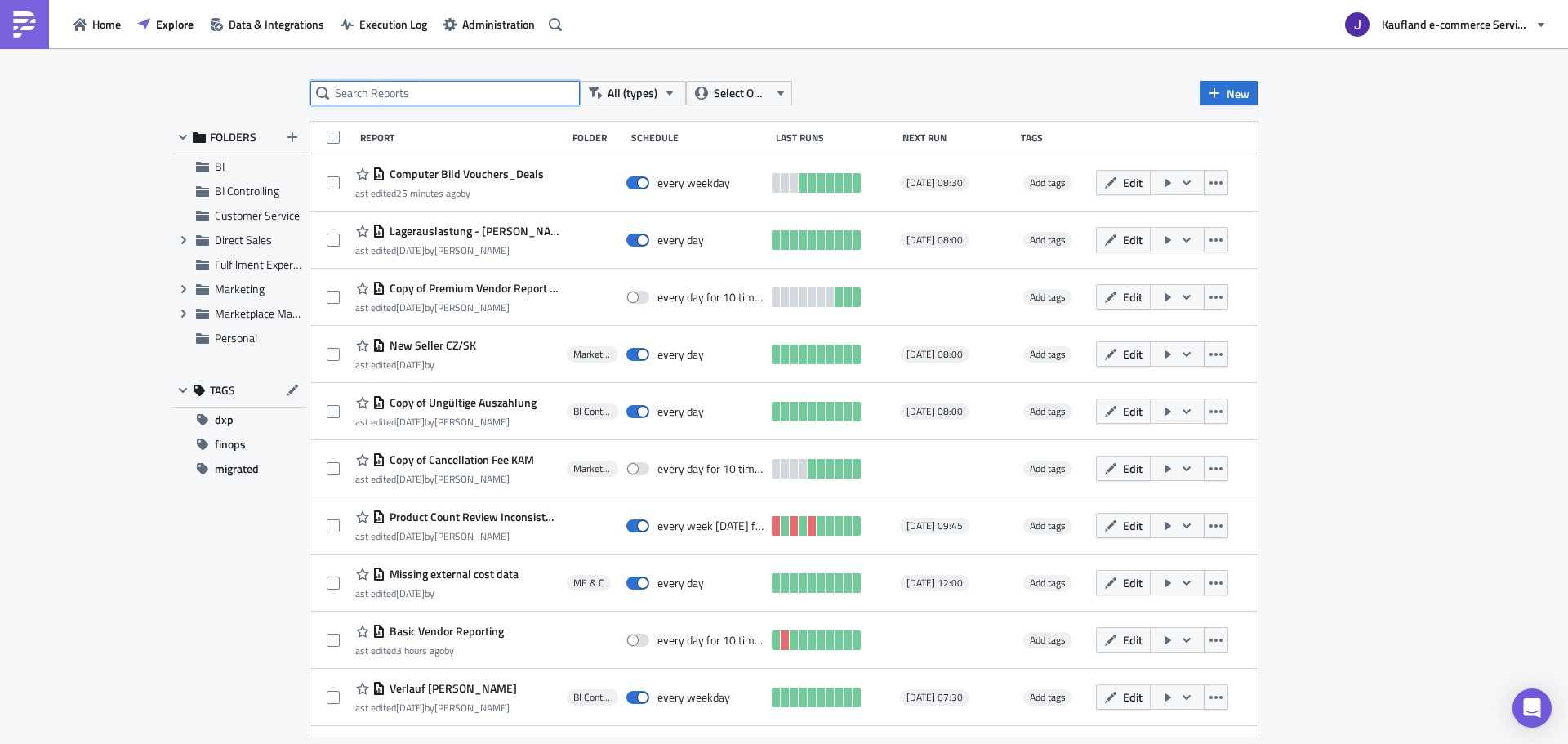 click at bounding box center (445, 93) 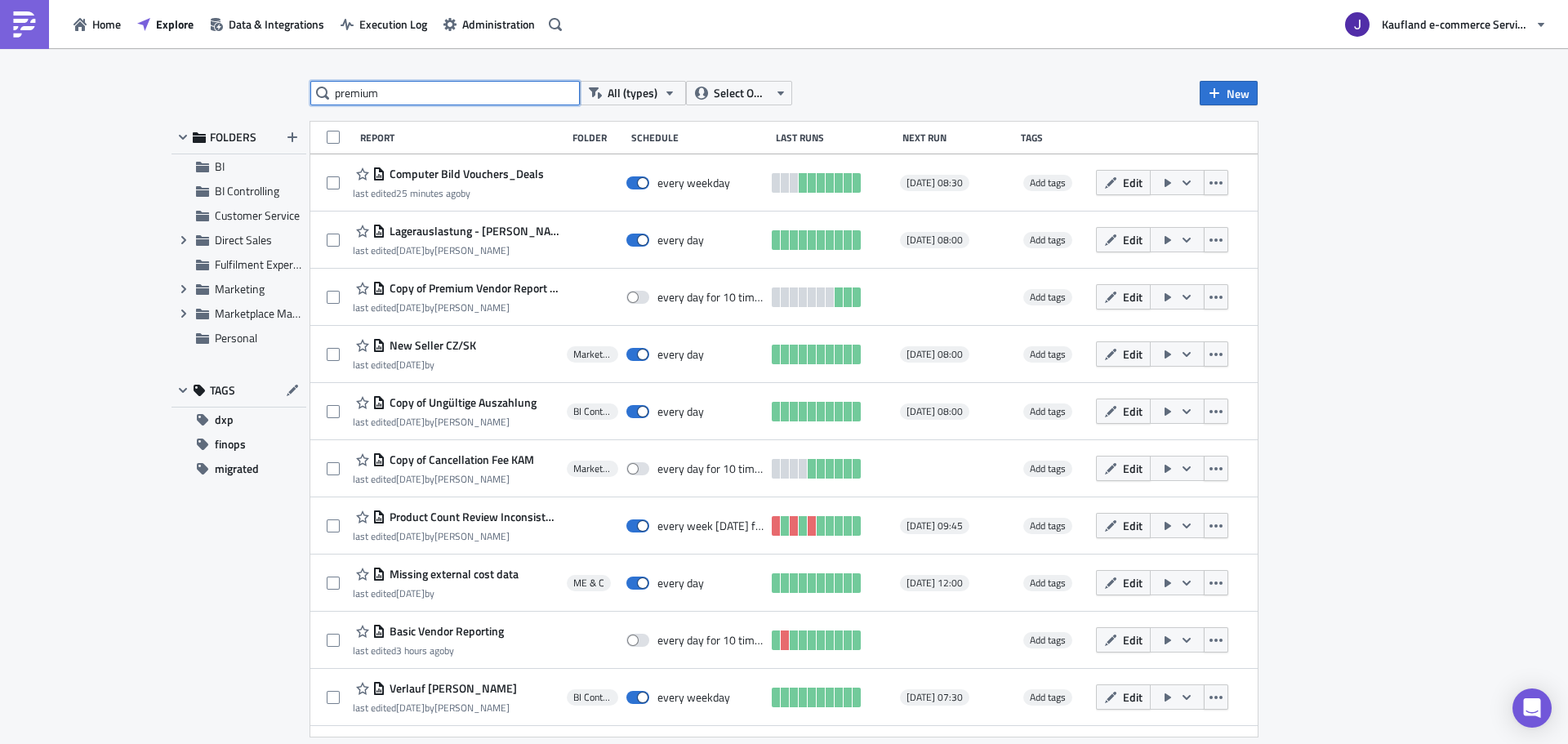 type on "premium" 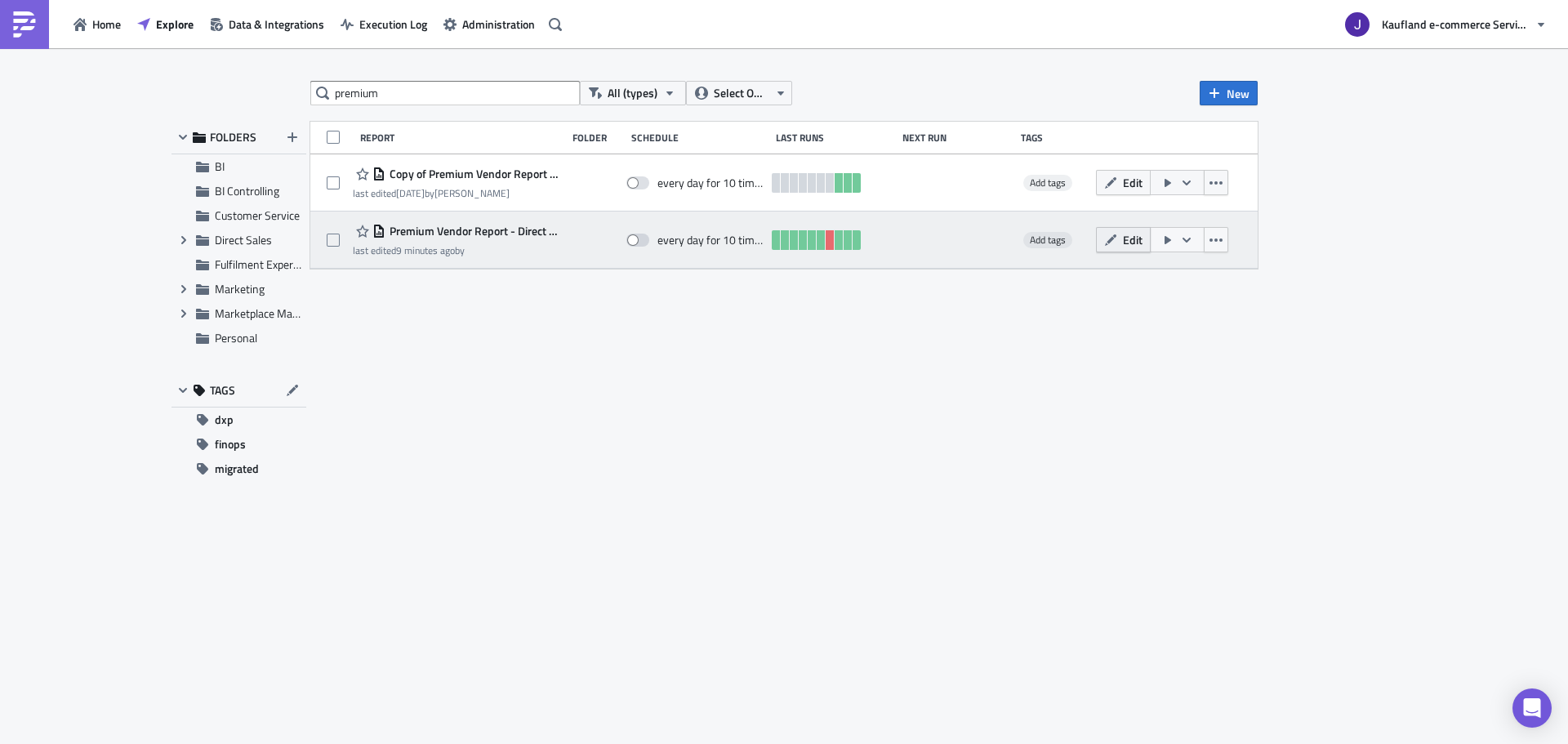 click on "Edit" at bounding box center (1123, 239) 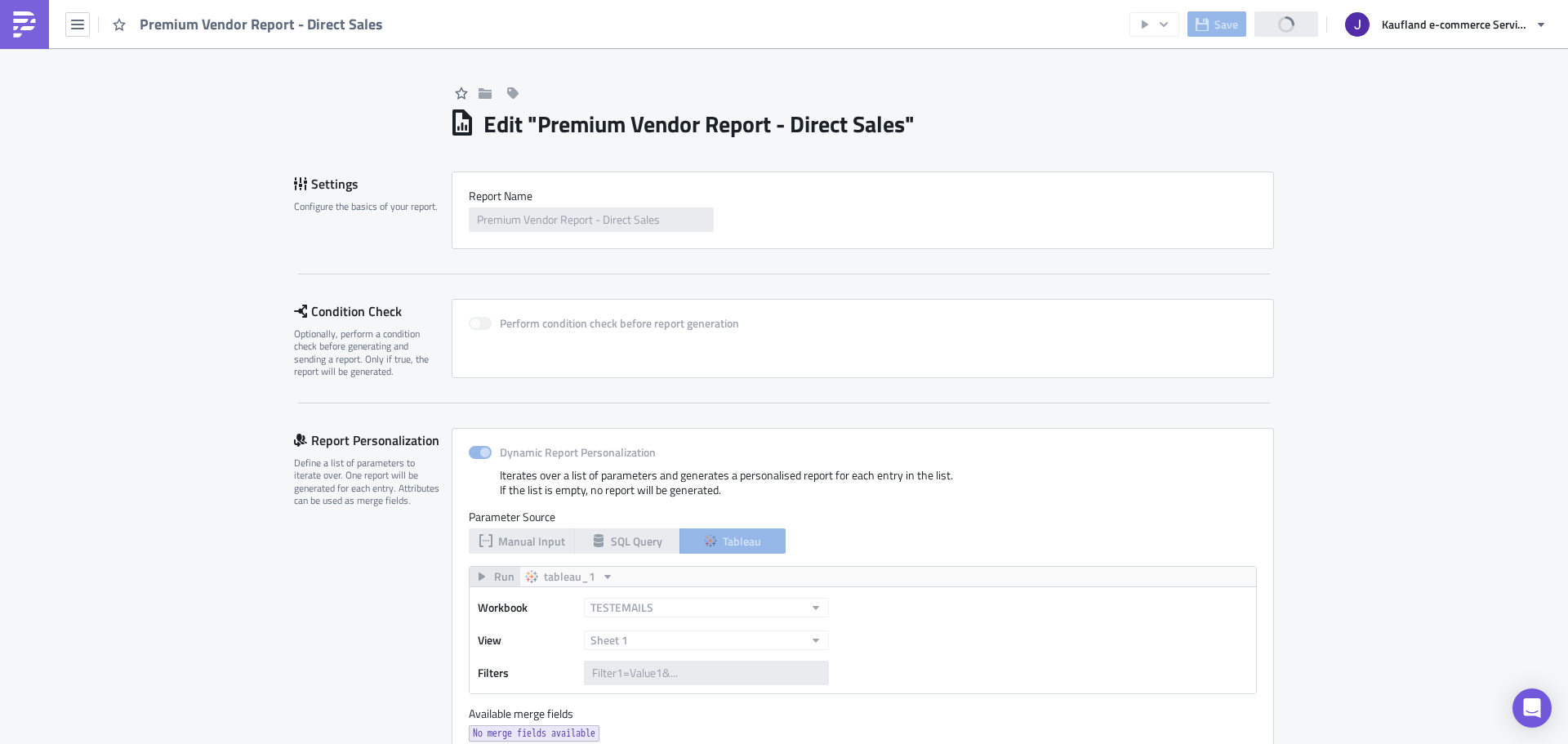 scroll, scrollTop: 0, scrollLeft: 0, axis: both 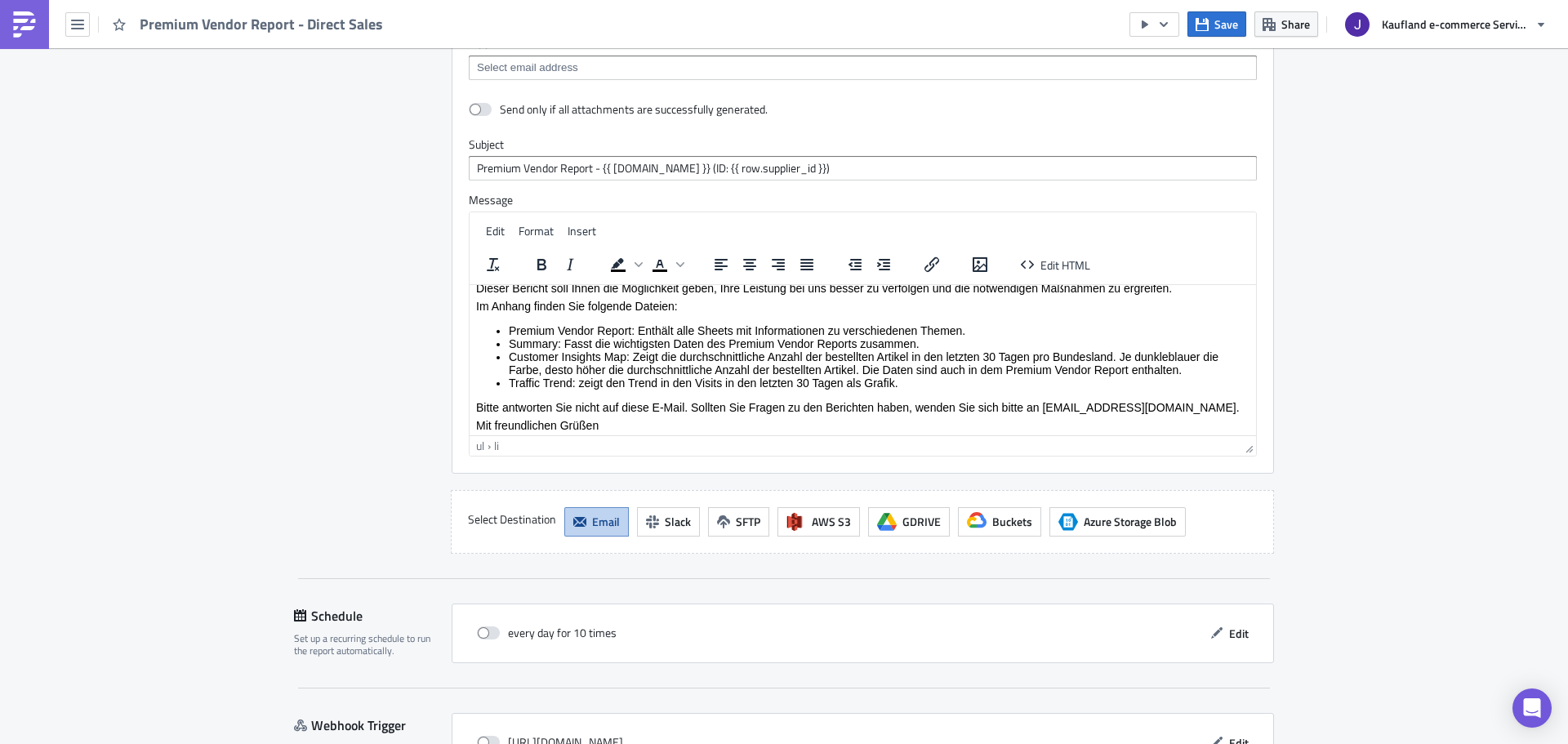 click on "Customer Insights Map: Zeigt die durchschnittliche Anzahl der bestellten Artikel in den letzten 30 Tagen pro Bundesland. Je dunkleblauer die Farbe, desto höher die durchschnittliche Anzahl der bestellten Artikel. Die Daten sind auch in dem Premium Vendor Report enthalten." at bounding box center (879, 363) 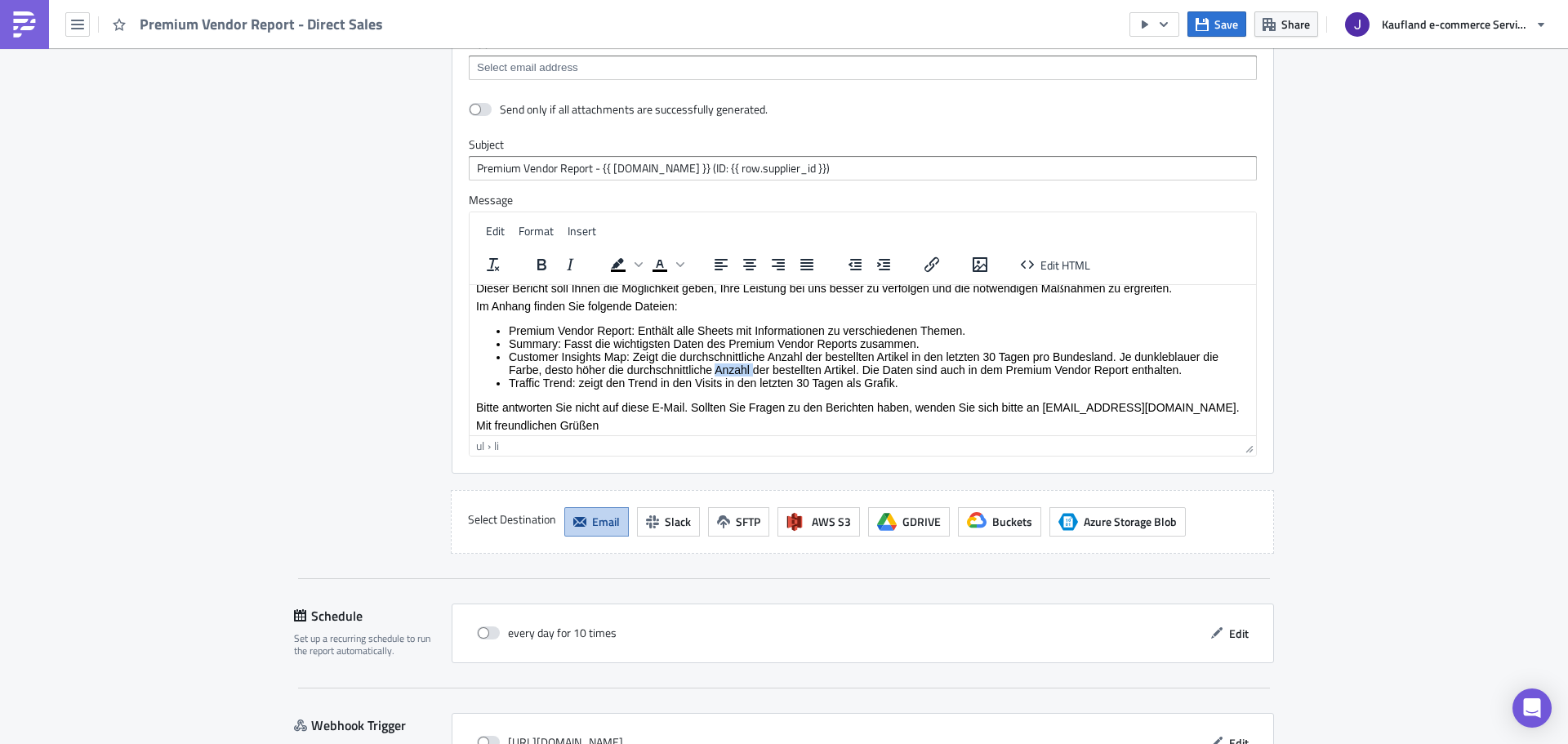 click on "Customer Insights Map: Zeigt die durchschnittliche Anzahl der bestellten Artikel in den letzten 30 Tagen pro Bundesland. Je dunkleblauer die Farbe, desto höher die durchschnittliche Anzahl der bestellten Artikel. Die Daten sind auch in dem Premium Vendor Report enthalten." at bounding box center (879, 363) 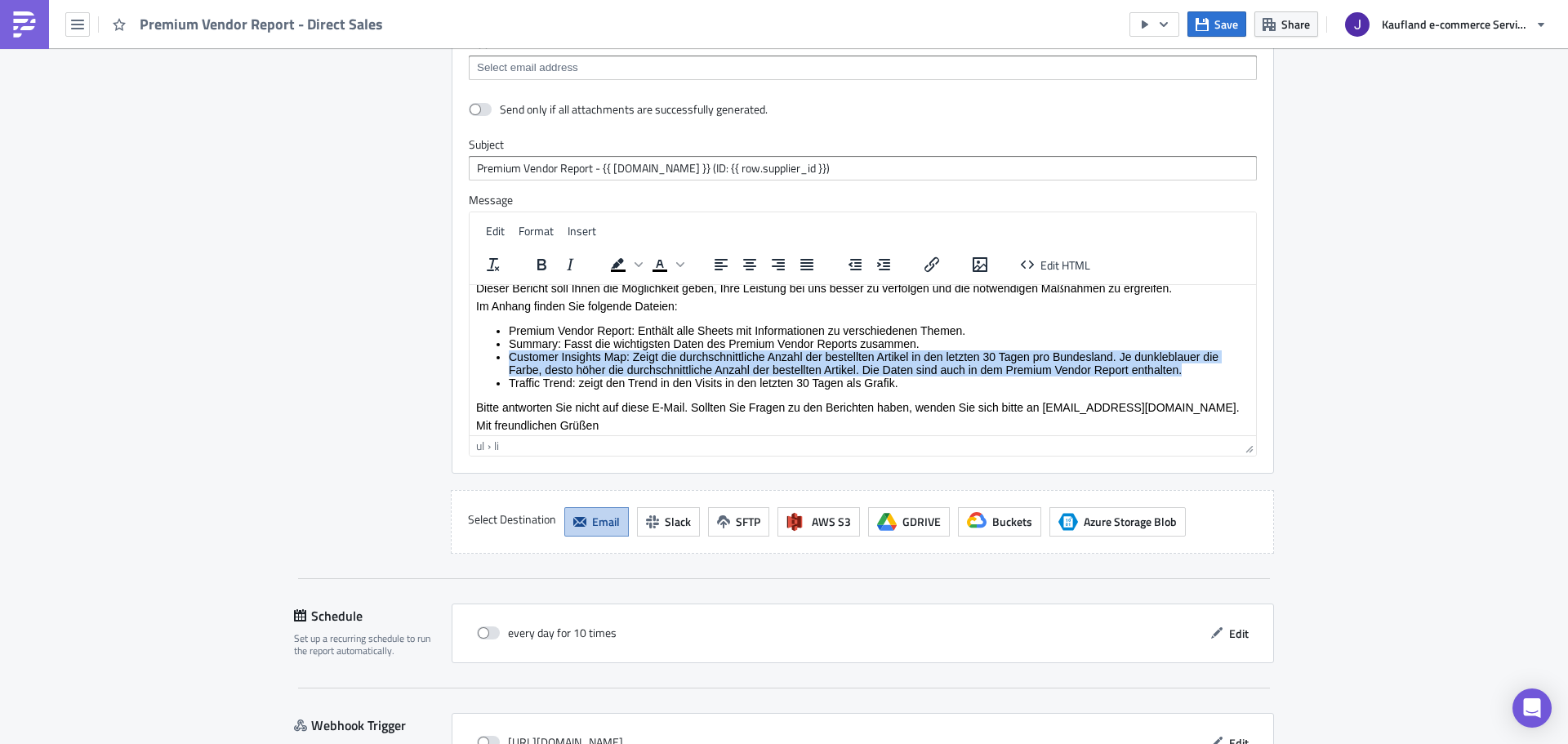 click on "Customer Insights Map: Zeigt die durchschnittliche Anzahl der bestellten Artikel in den letzten 30 Tagen pro Bundesland. Je dunkleblauer die Farbe, desto höher die durchschnittliche Anzahl der bestellten Artikel. Die Daten sind auch in dem Premium Vendor Report enthalten." at bounding box center [879, 363] 